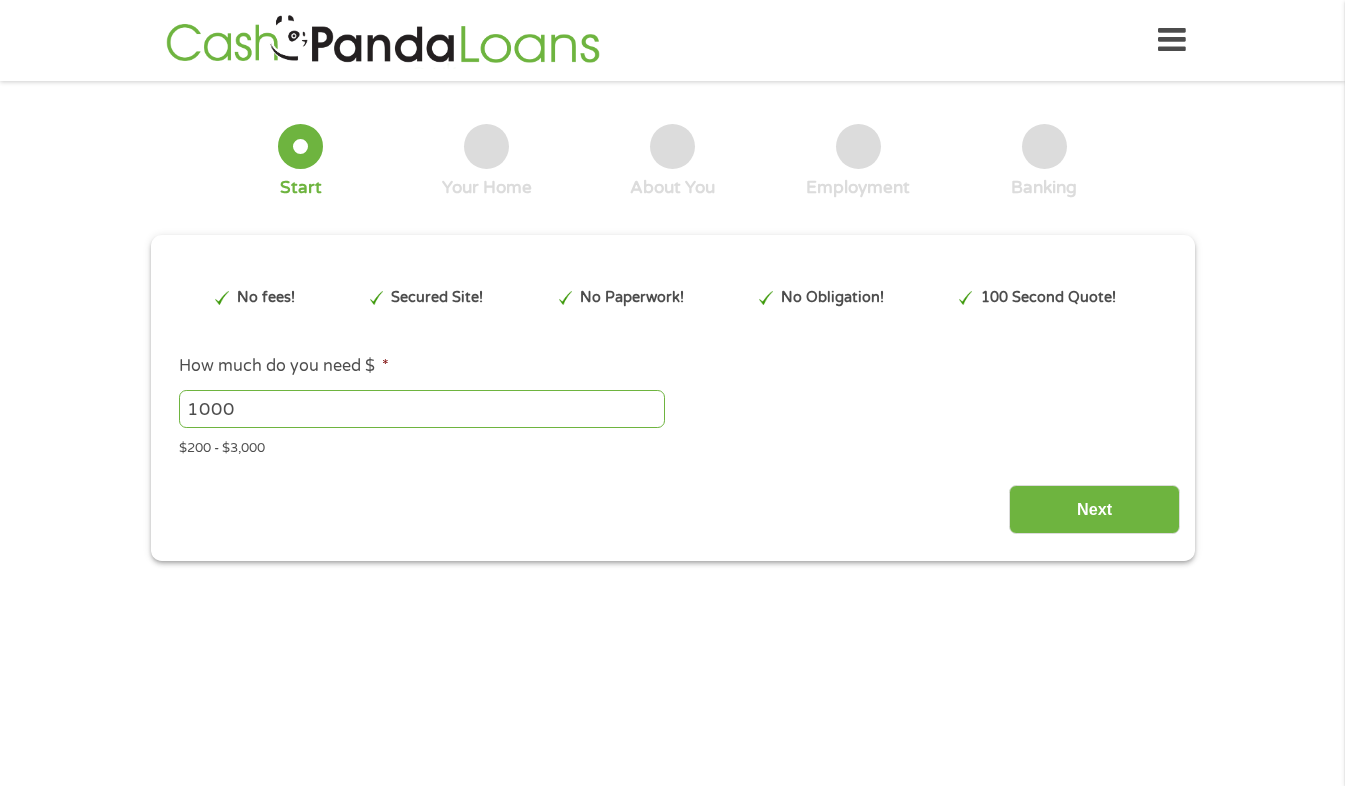 scroll, scrollTop: 0, scrollLeft: 0, axis: both 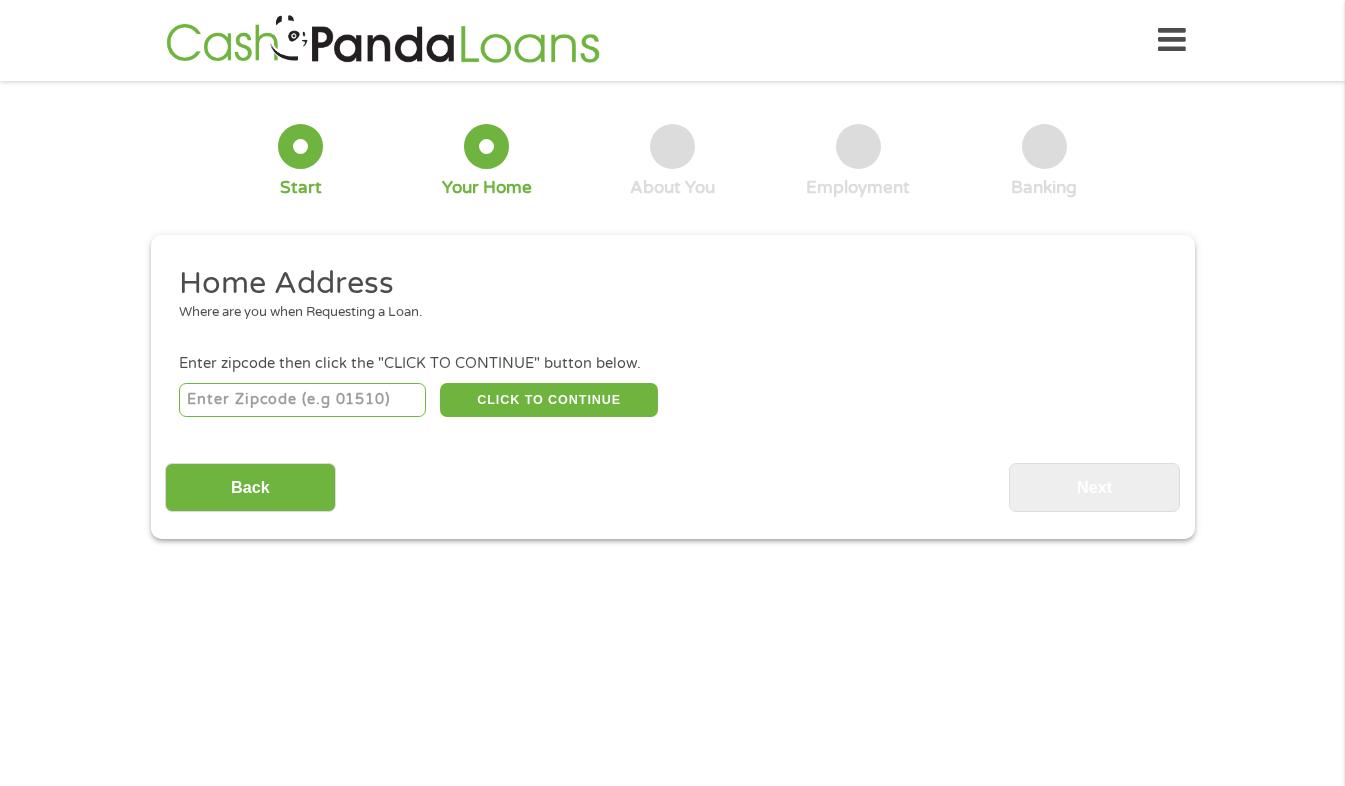 click at bounding box center (302, 400) 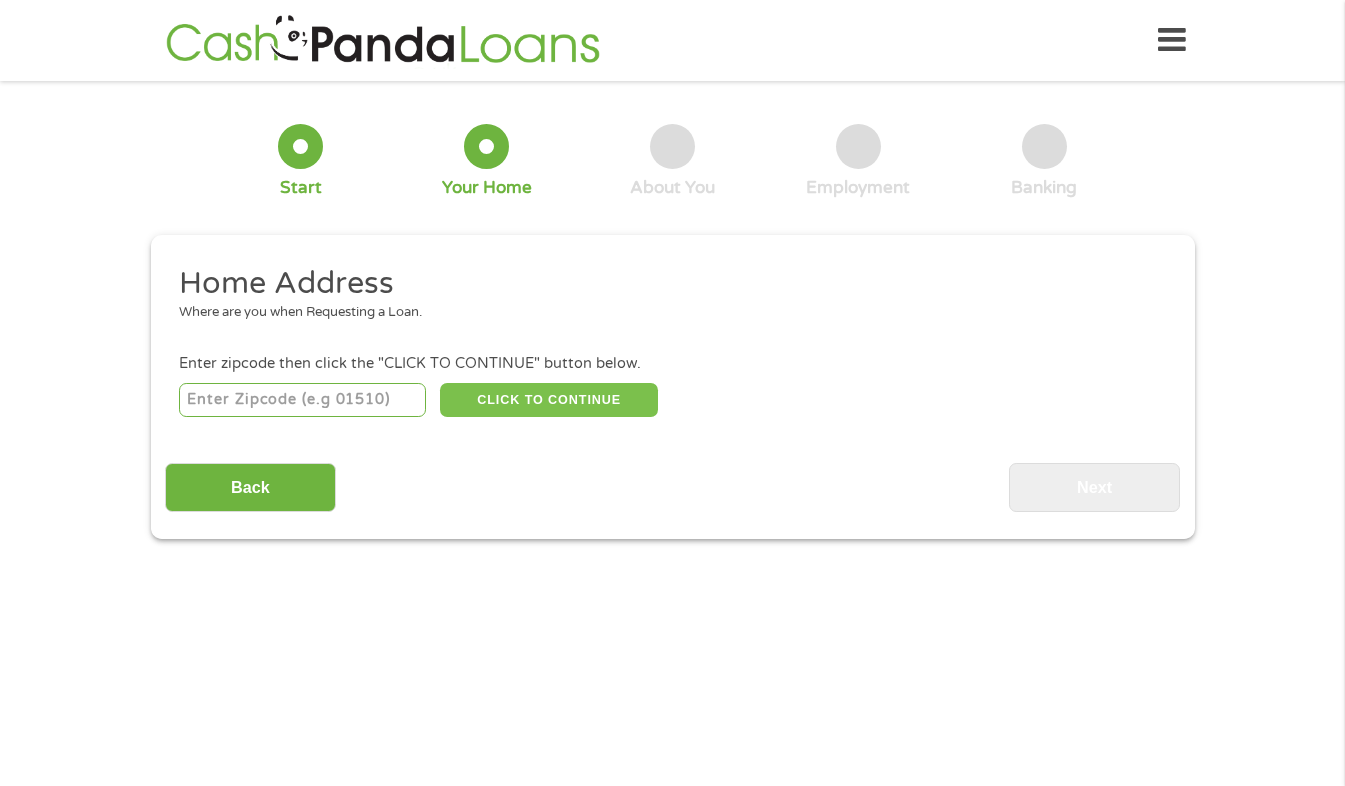 type on "[NUMBER]" 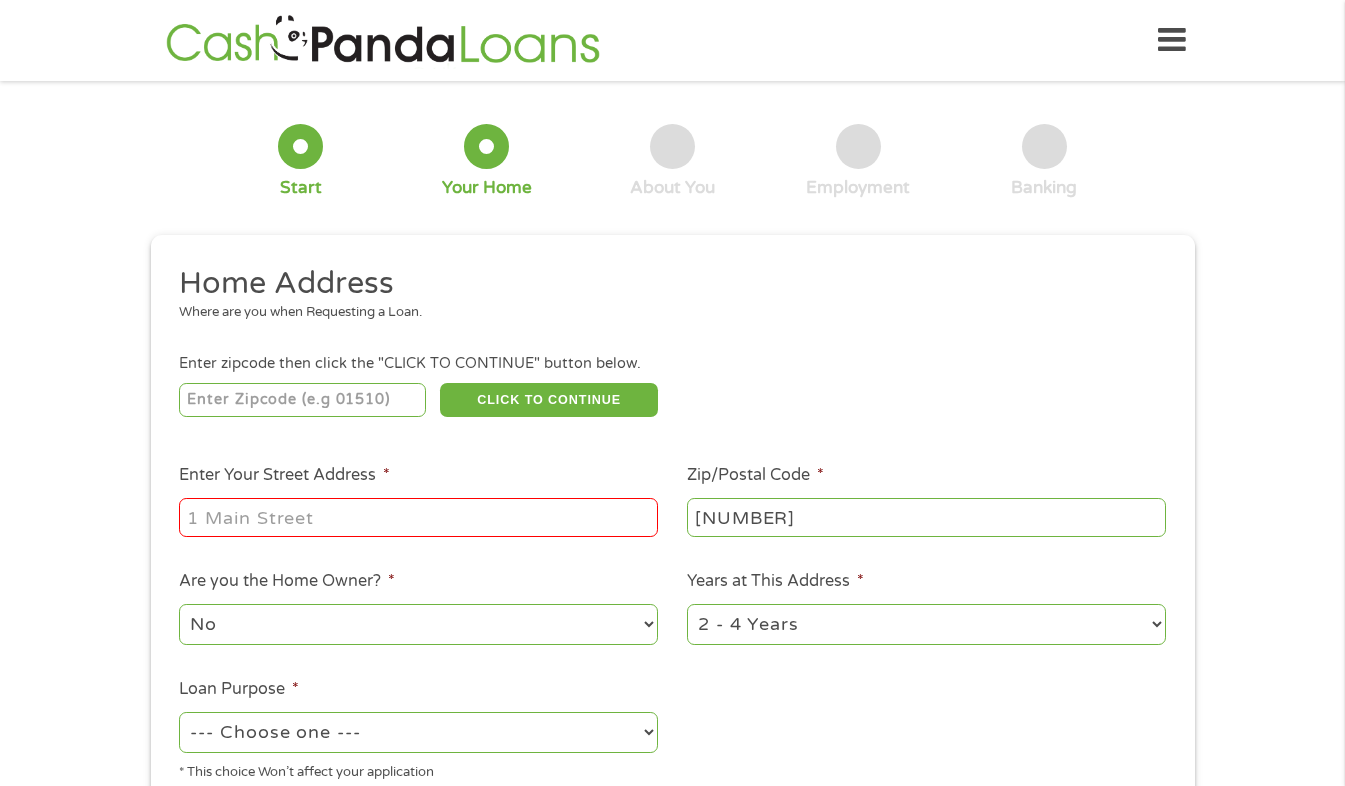 click on "Enter Your Street Address *" at bounding box center (418, 517) 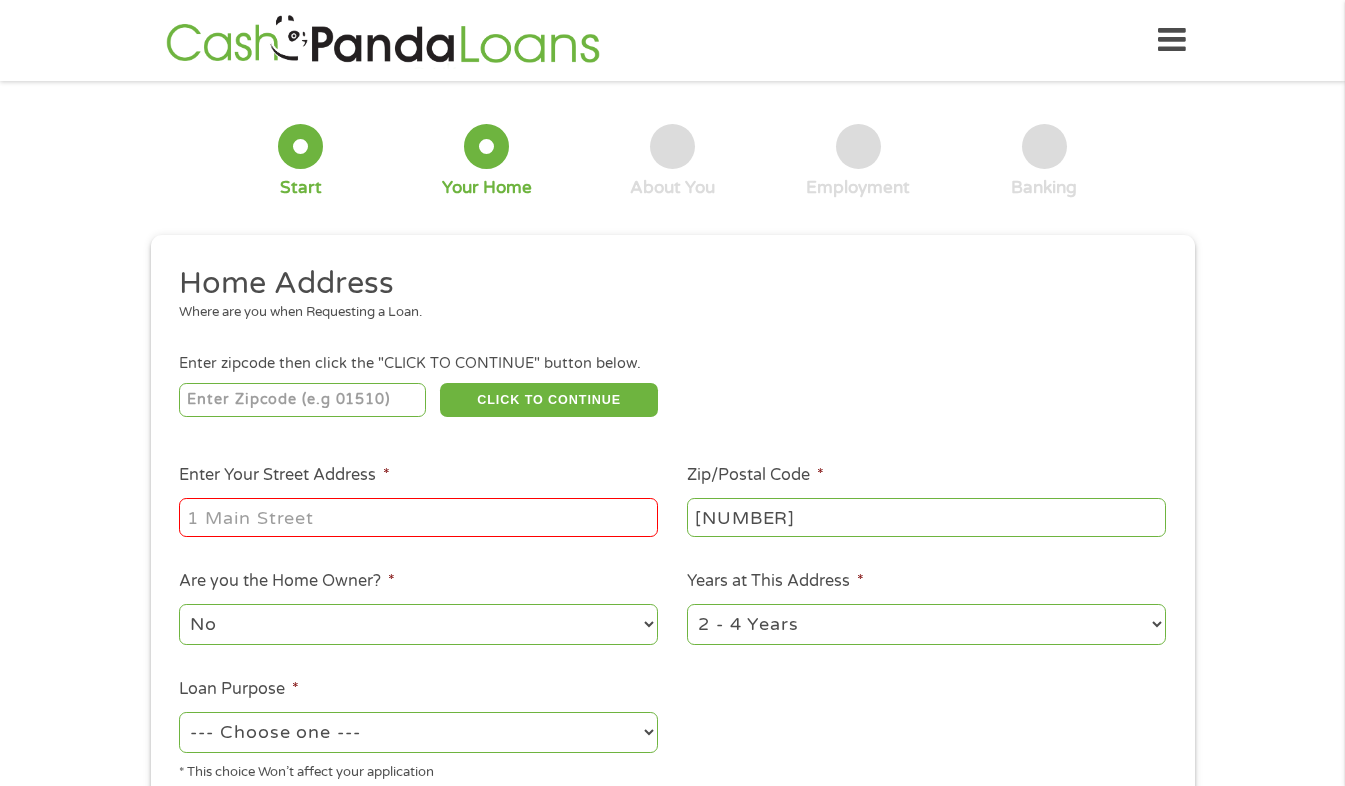 type on "[NUMBER] [STREET]" 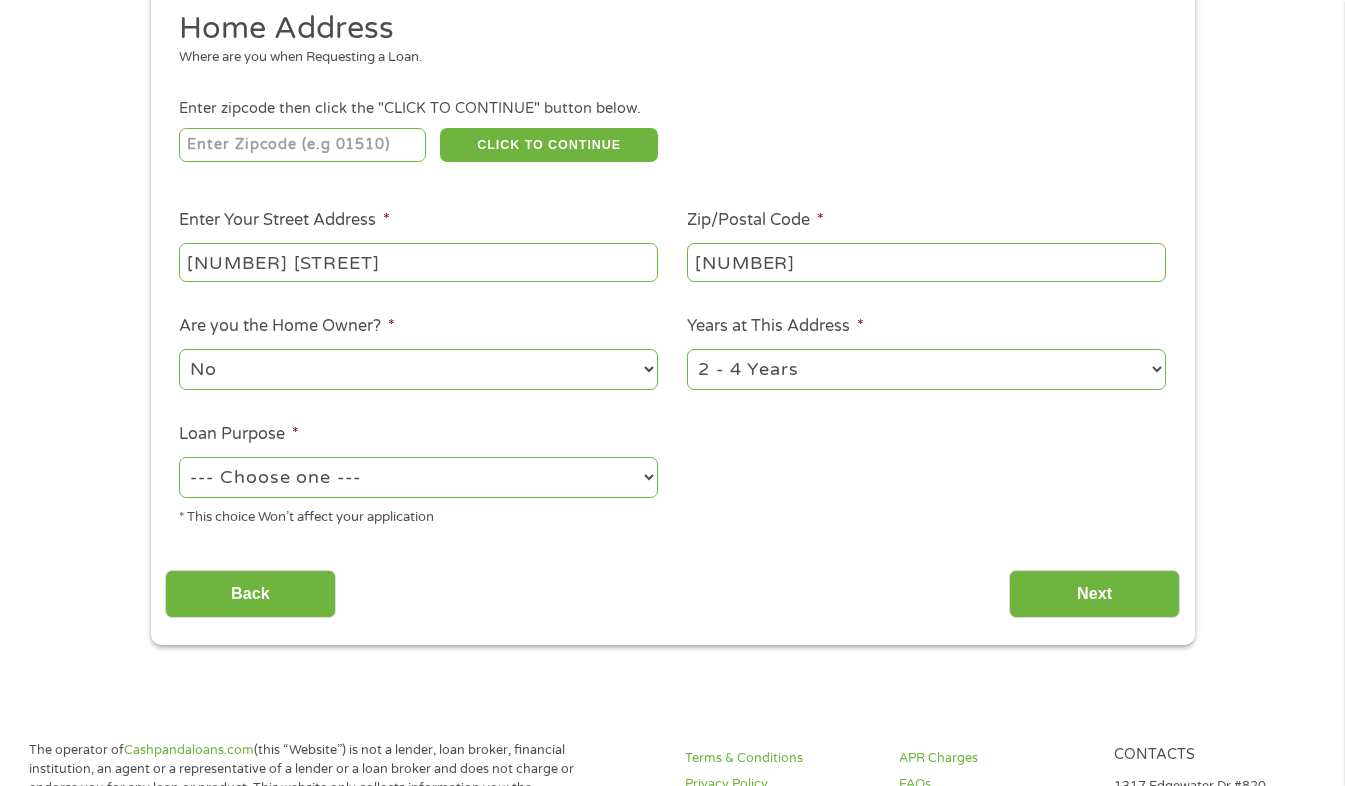 scroll, scrollTop: 257, scrollLeft: 0, axis: vertical 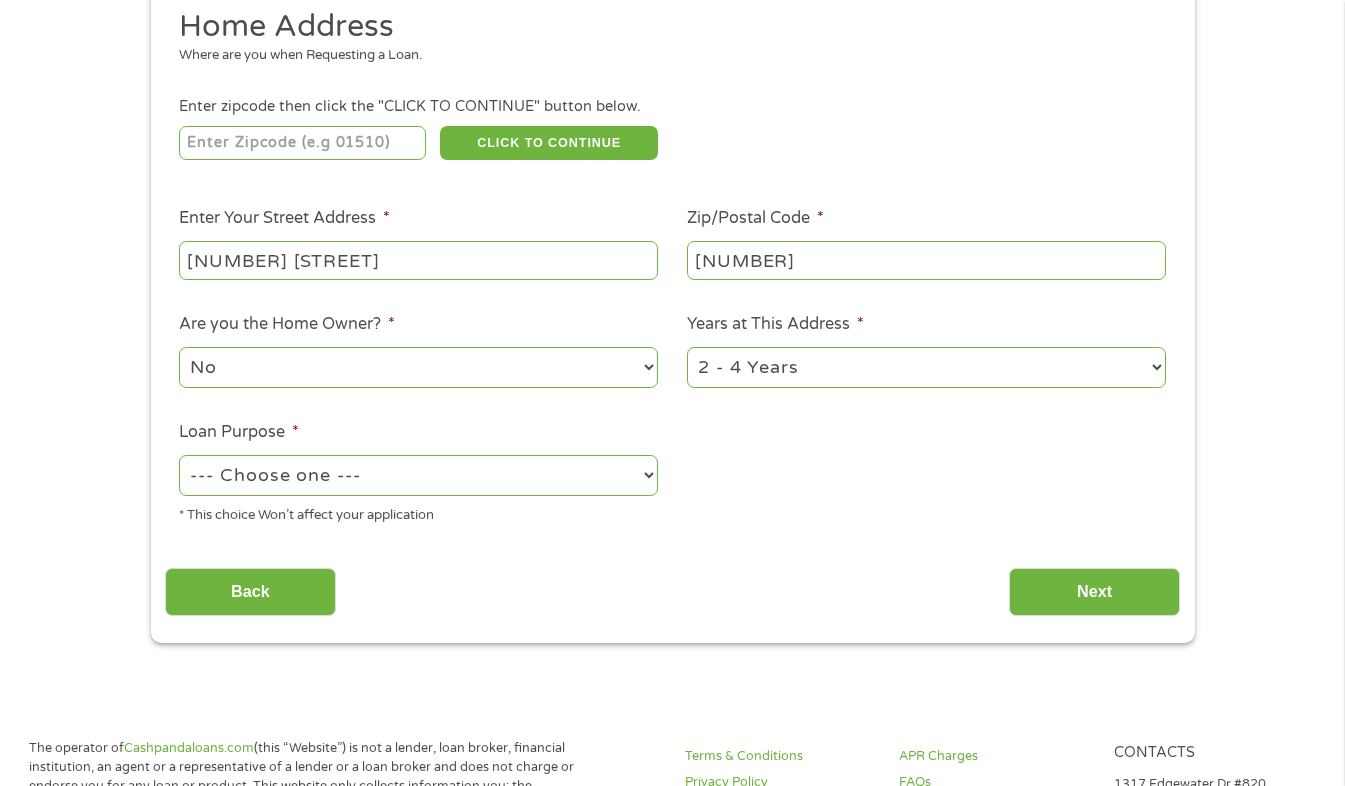 click on "1 Year or less 1 - 2 Years 2 - 4 Years Over 4 Years" at bounding box center (926, 367) 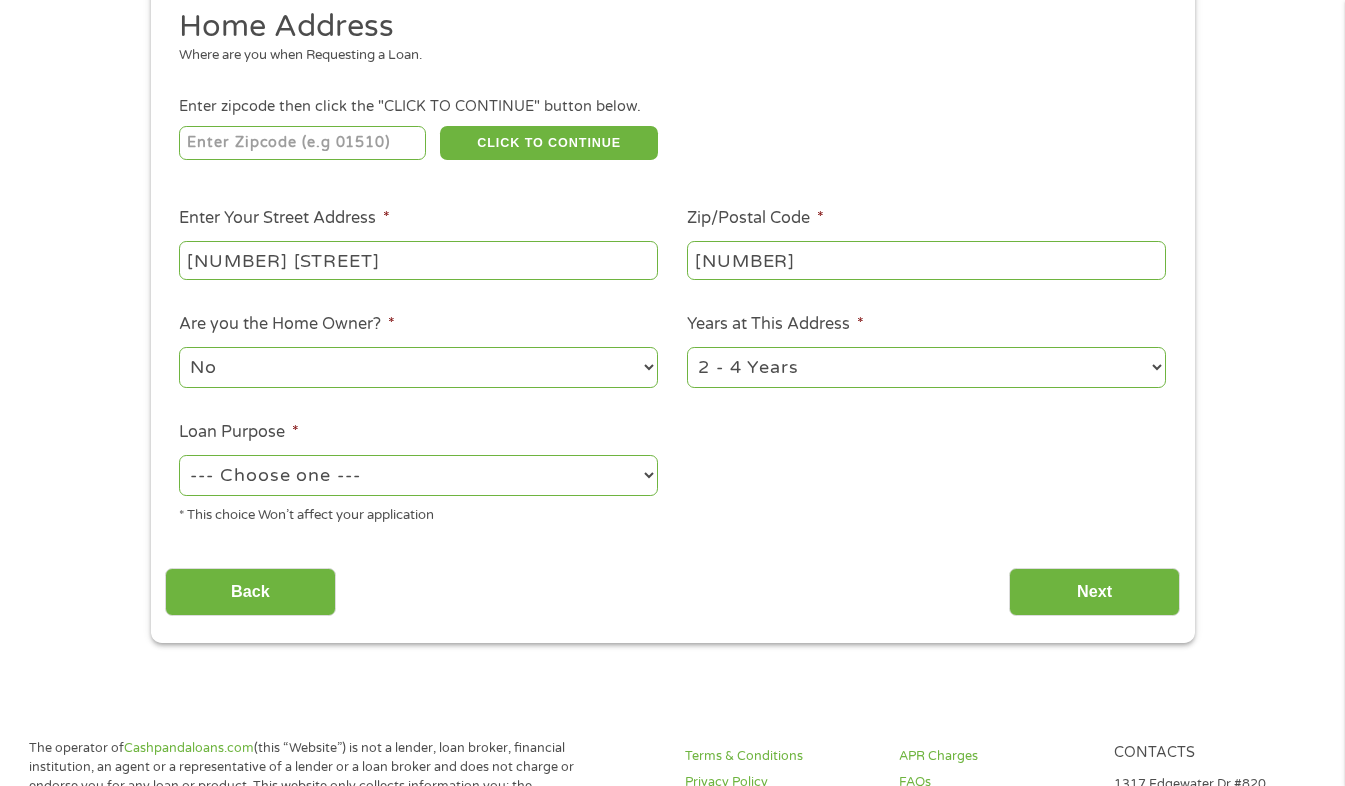 select on "60months" 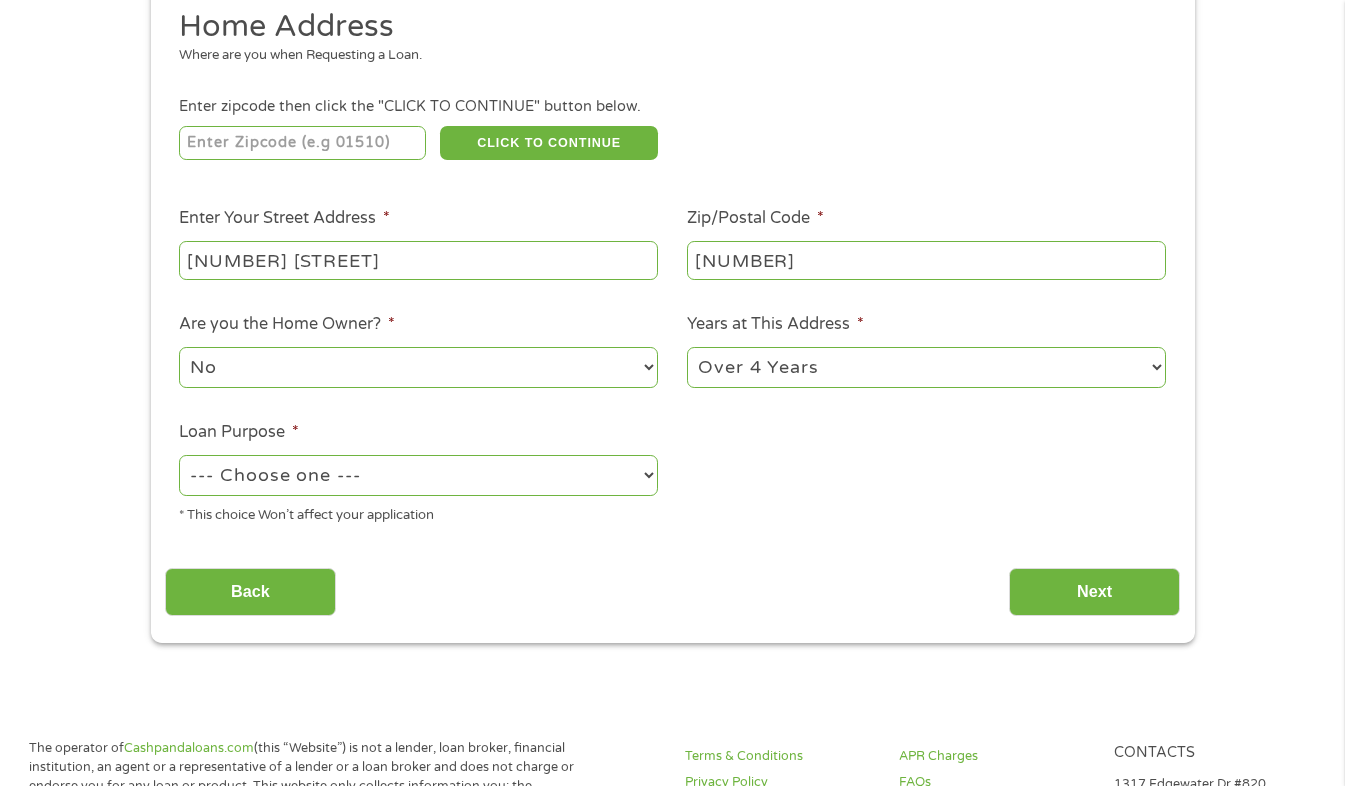 click on "1 Year or less 1 - 2 Years 2 - 4 Years Over 4 Years" at bounding box center (926, 367) 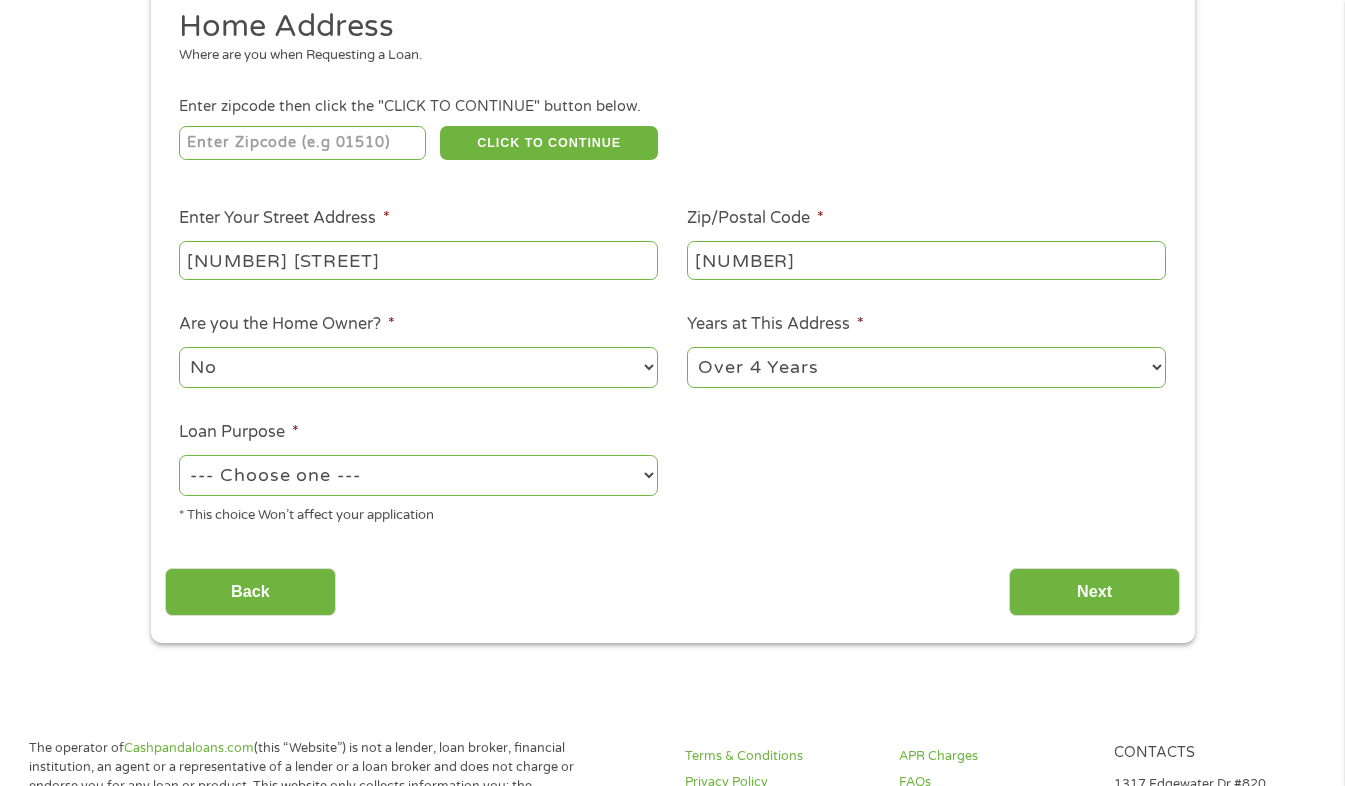 click on "--- Choose one --- Pay Bills Debt Consolidation Home Improvement Major Purchase Car Loan Short Term Cash Medical Expenses Other" at bounding box center (418, 475) 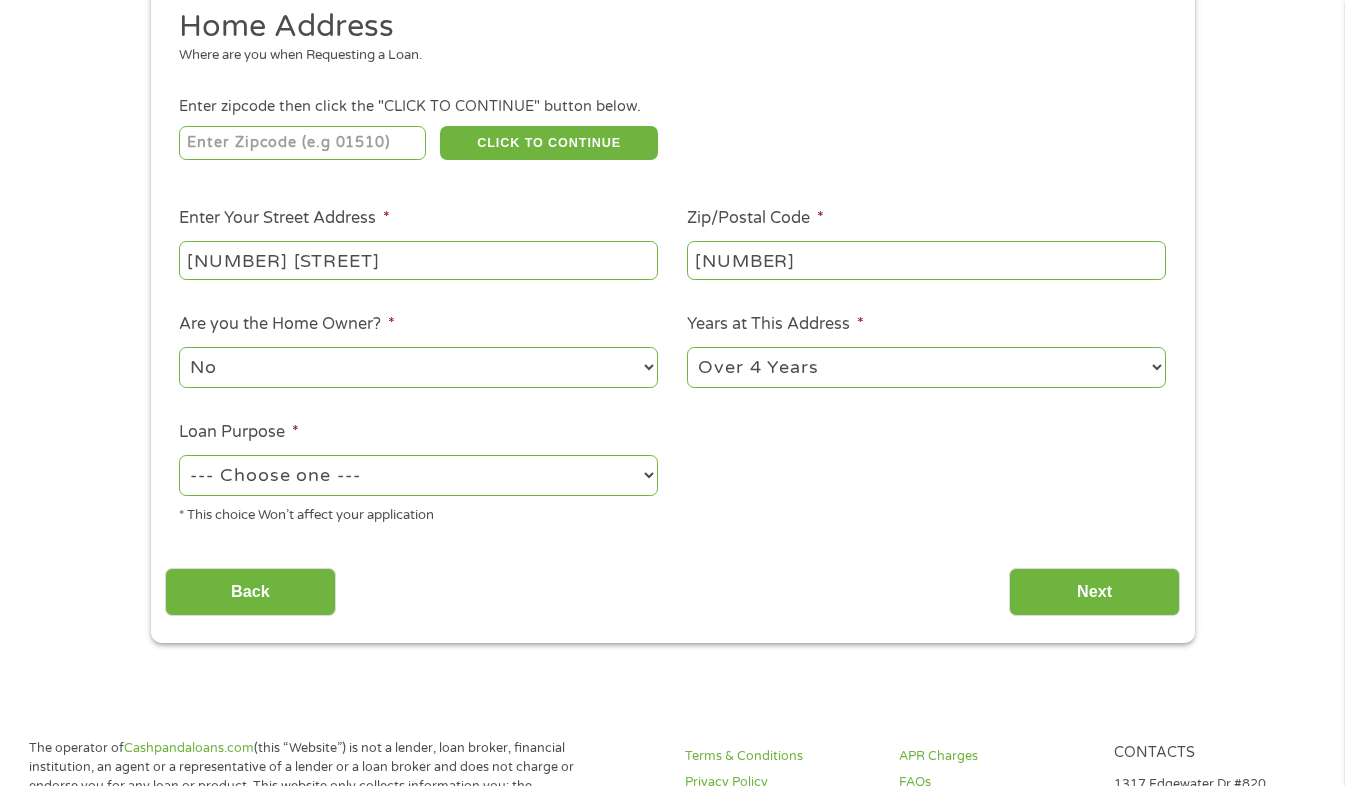 select on "shorttermcash" 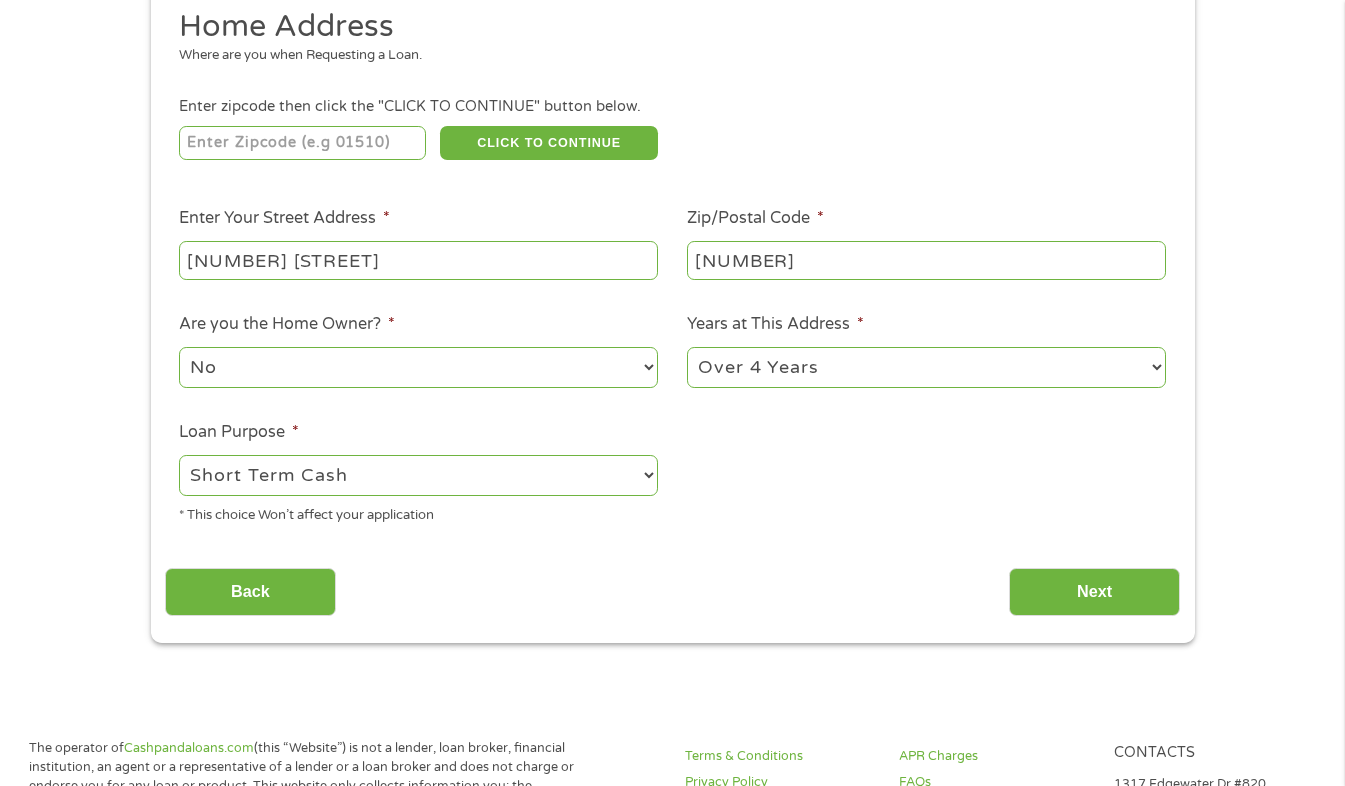 click on "--- Choose one --- Pay Bills Debt Consolidation Home Improvement Major Purchase Car Loan Short Term Cash Medical Expenses Other" at bounding box center (418, 475) 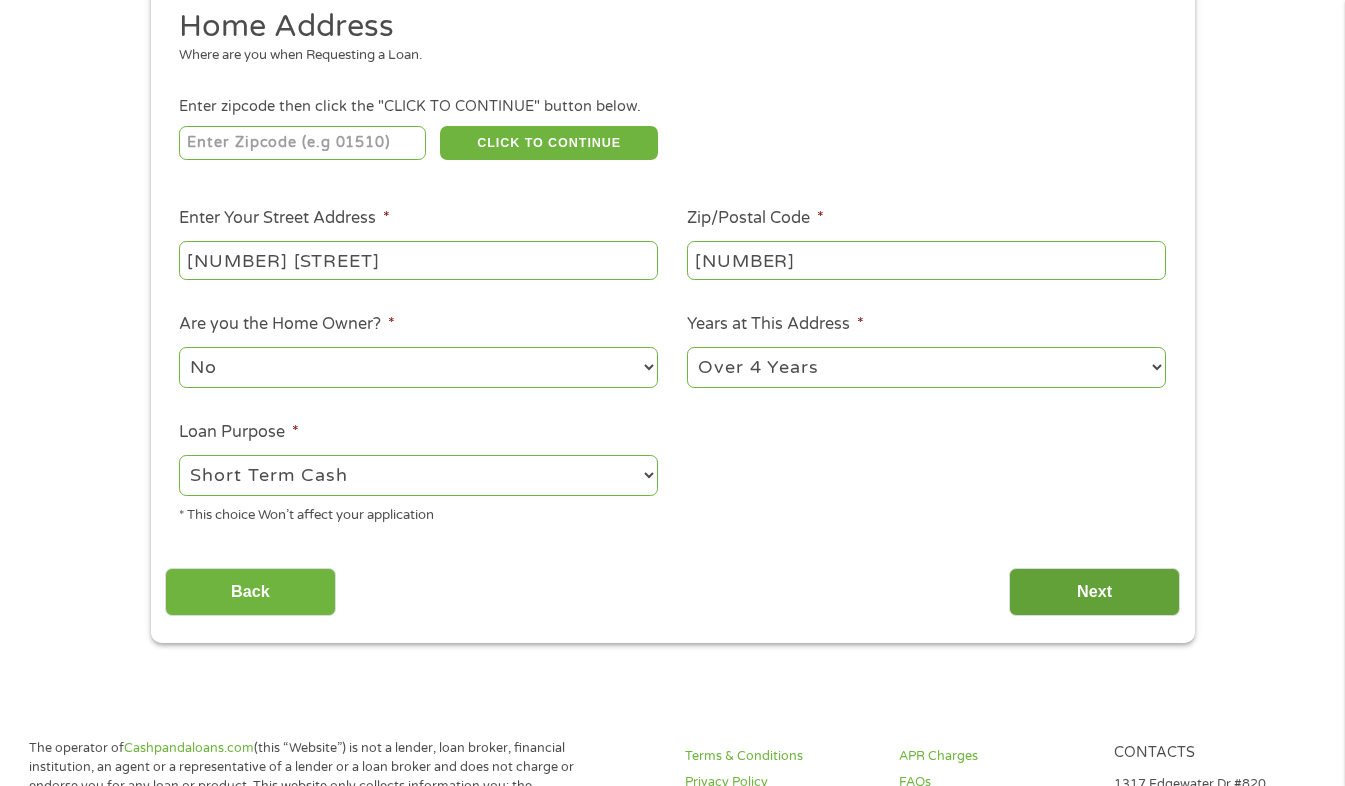 click on "Next" at bounding box center (1094, 592) 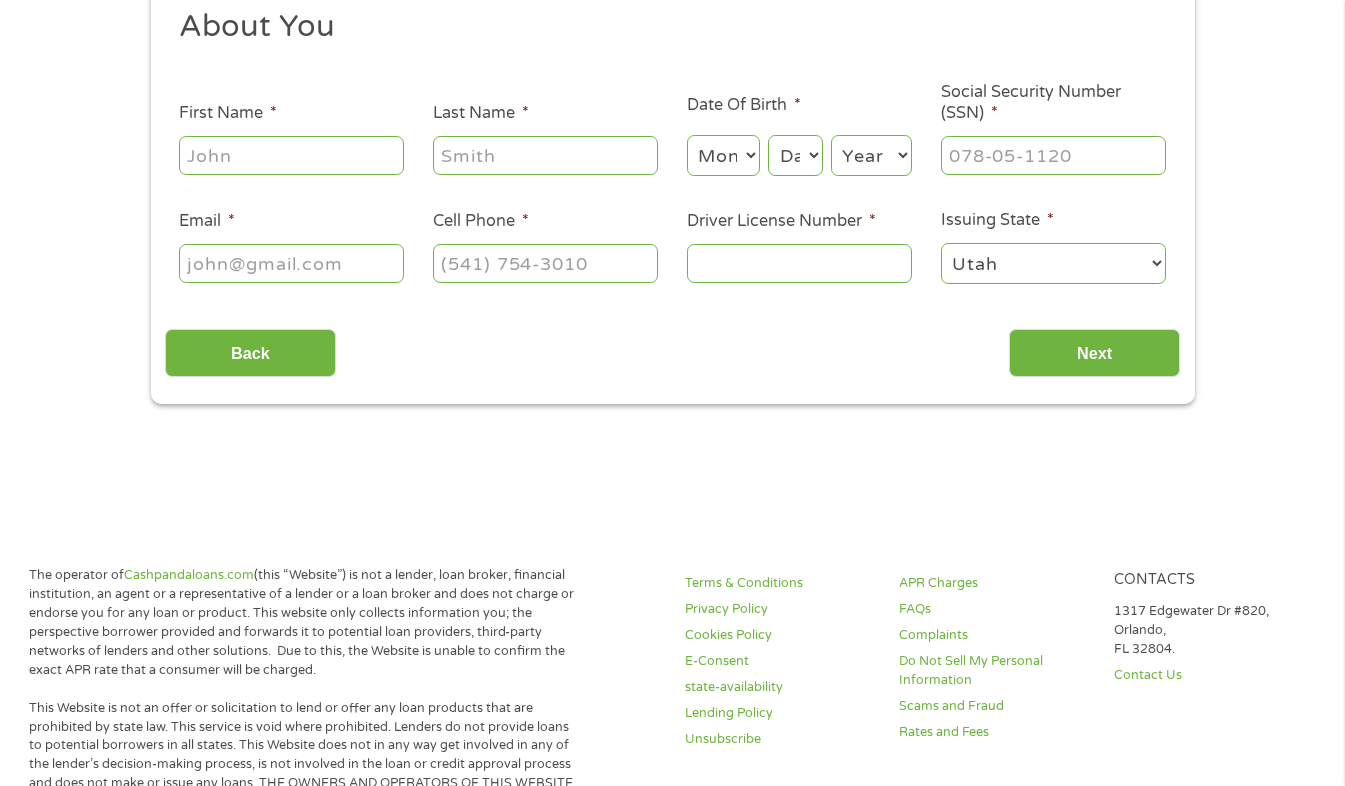 scroll, scrollTop: 248, scrollLeft: 0, axis: vertical 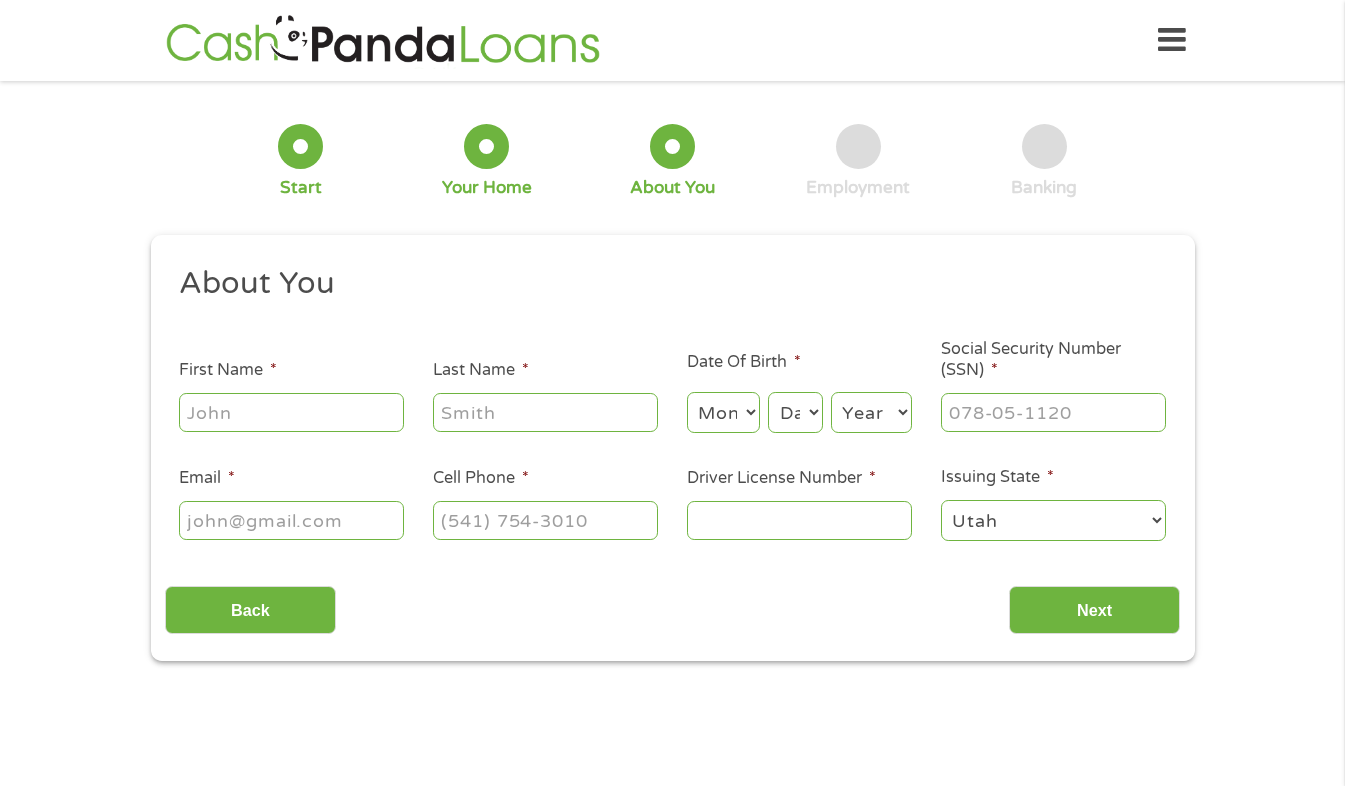click on "First Name *" at bounding box center (291, 412) 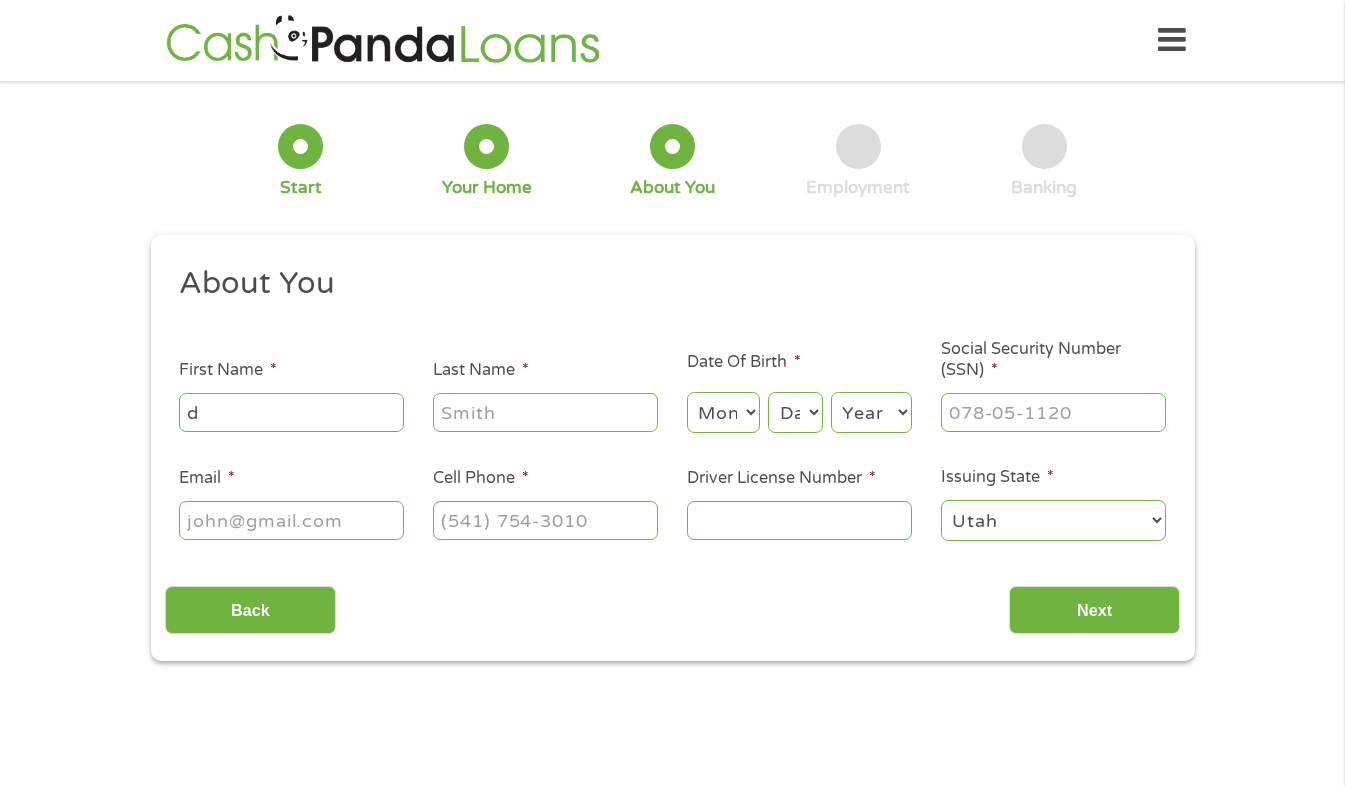 type on "[FIRST]" 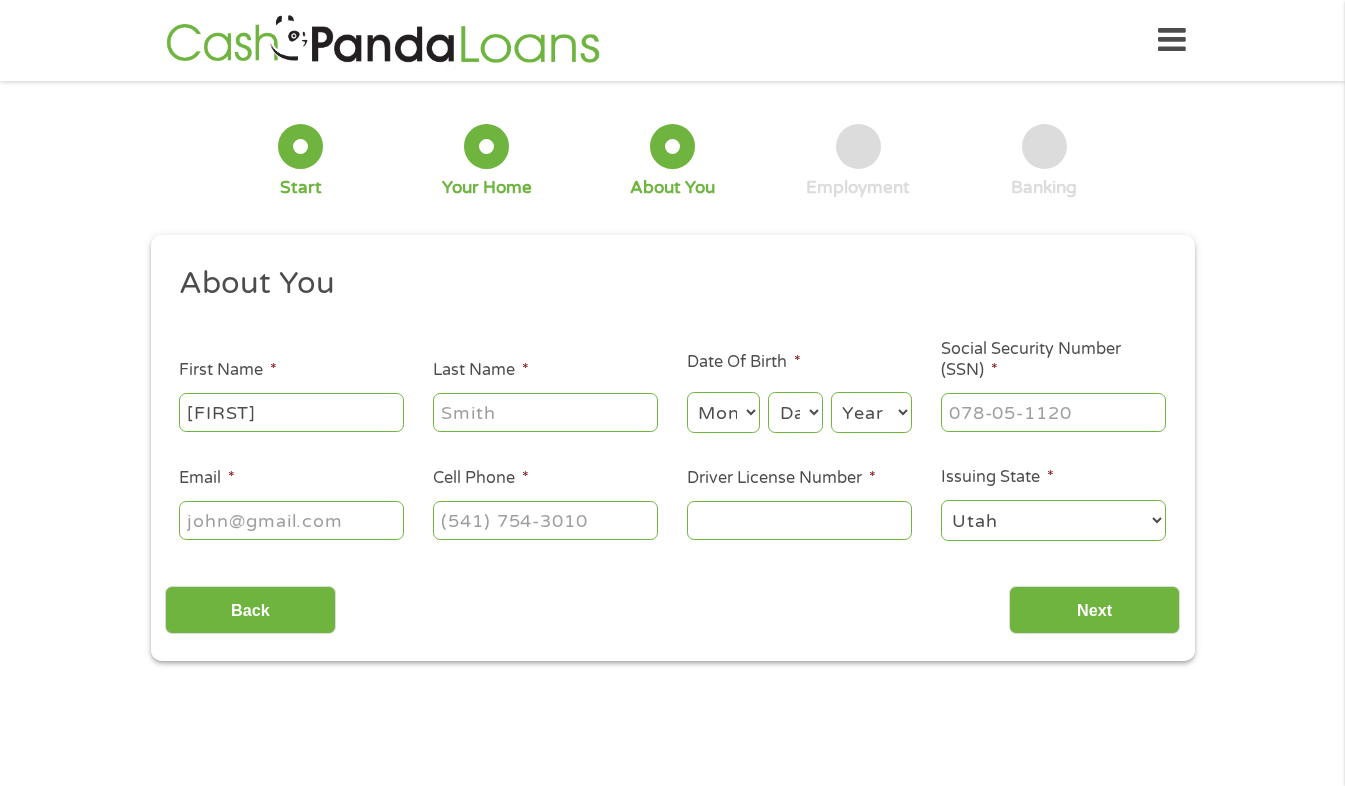 type on "[LAST]" 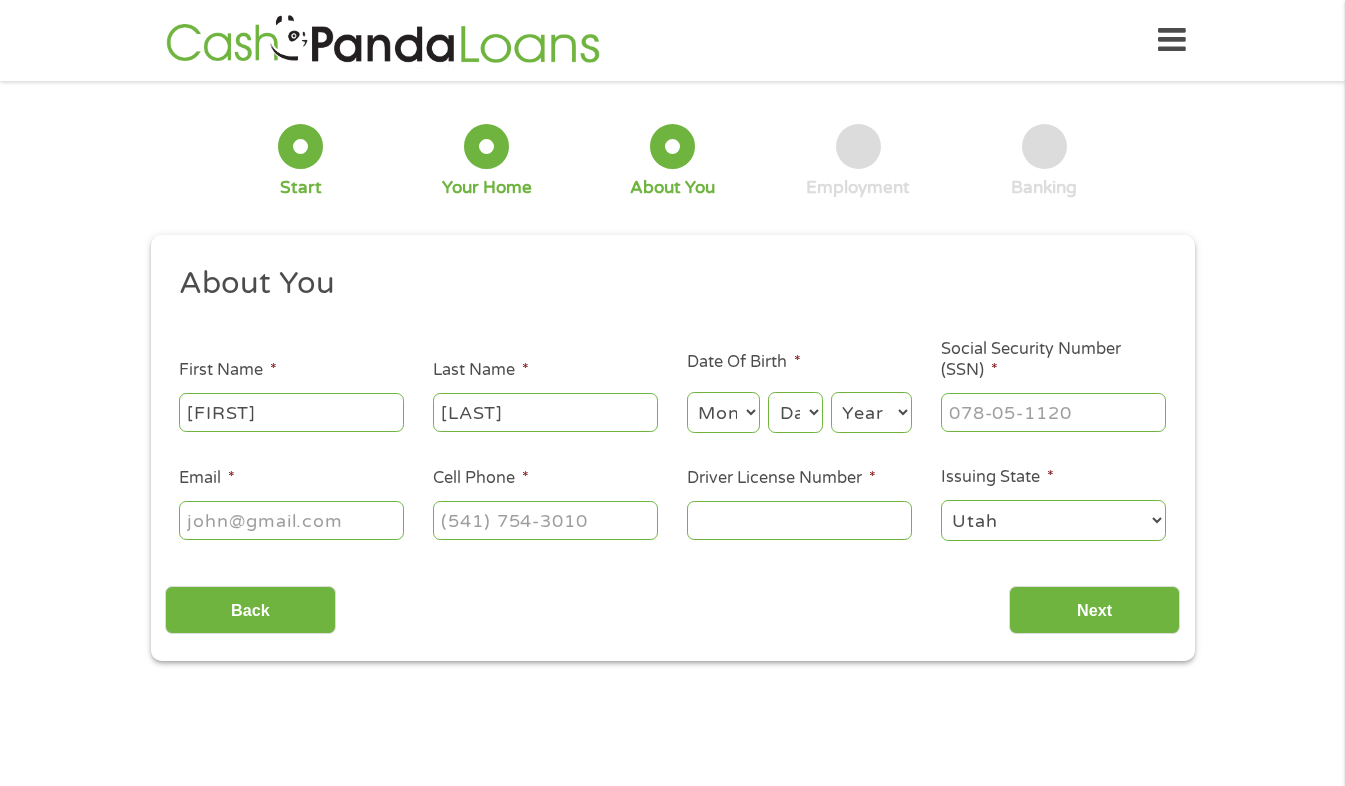 select on "10" 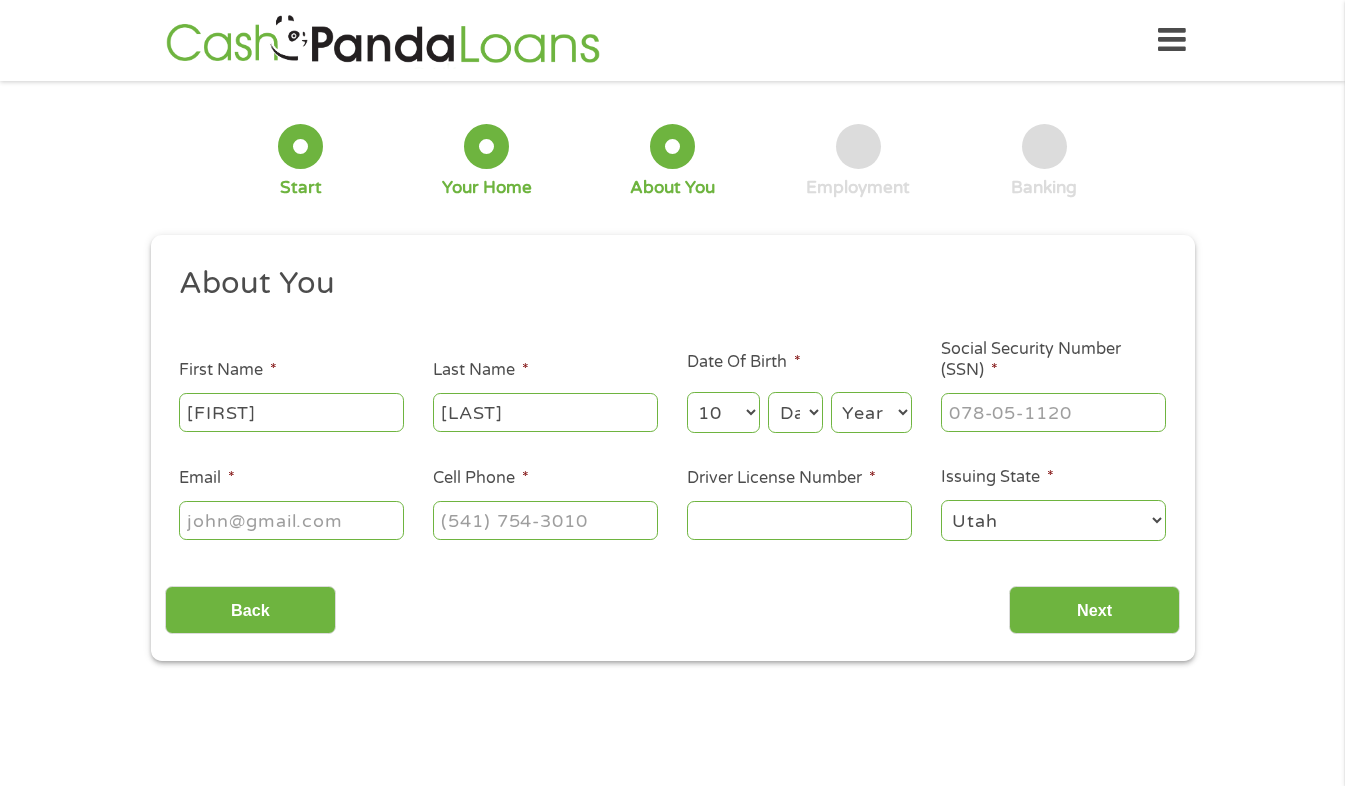select on "2" 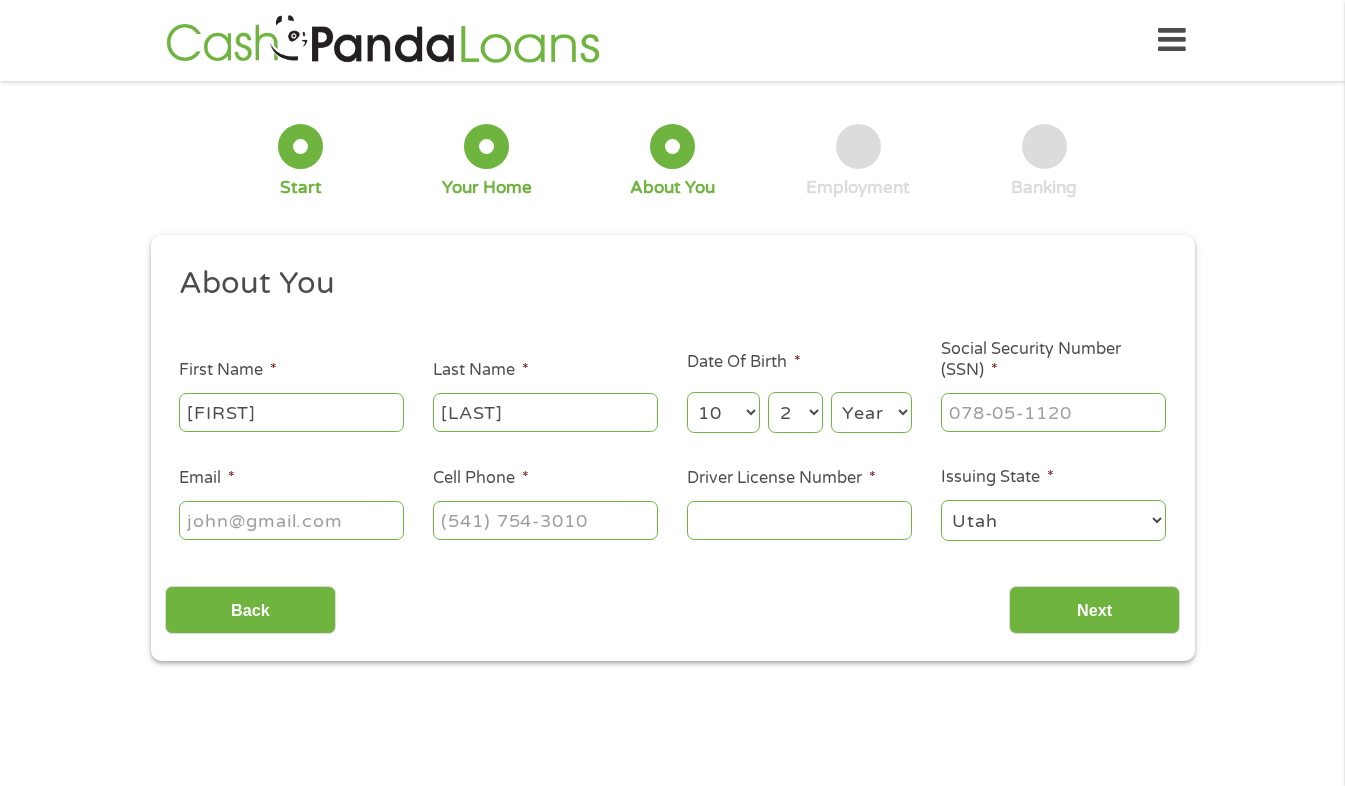 select on "1972" 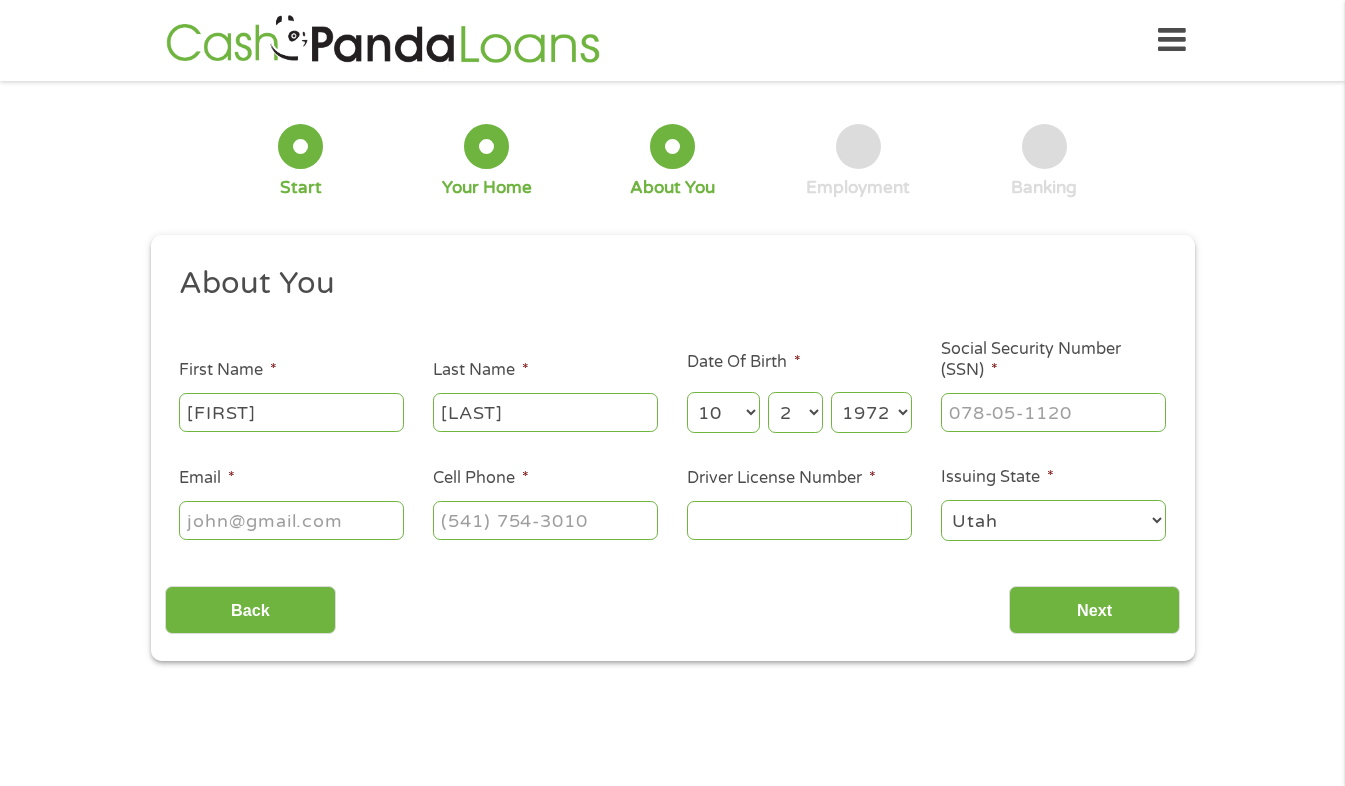 type on "[EMAIL]" 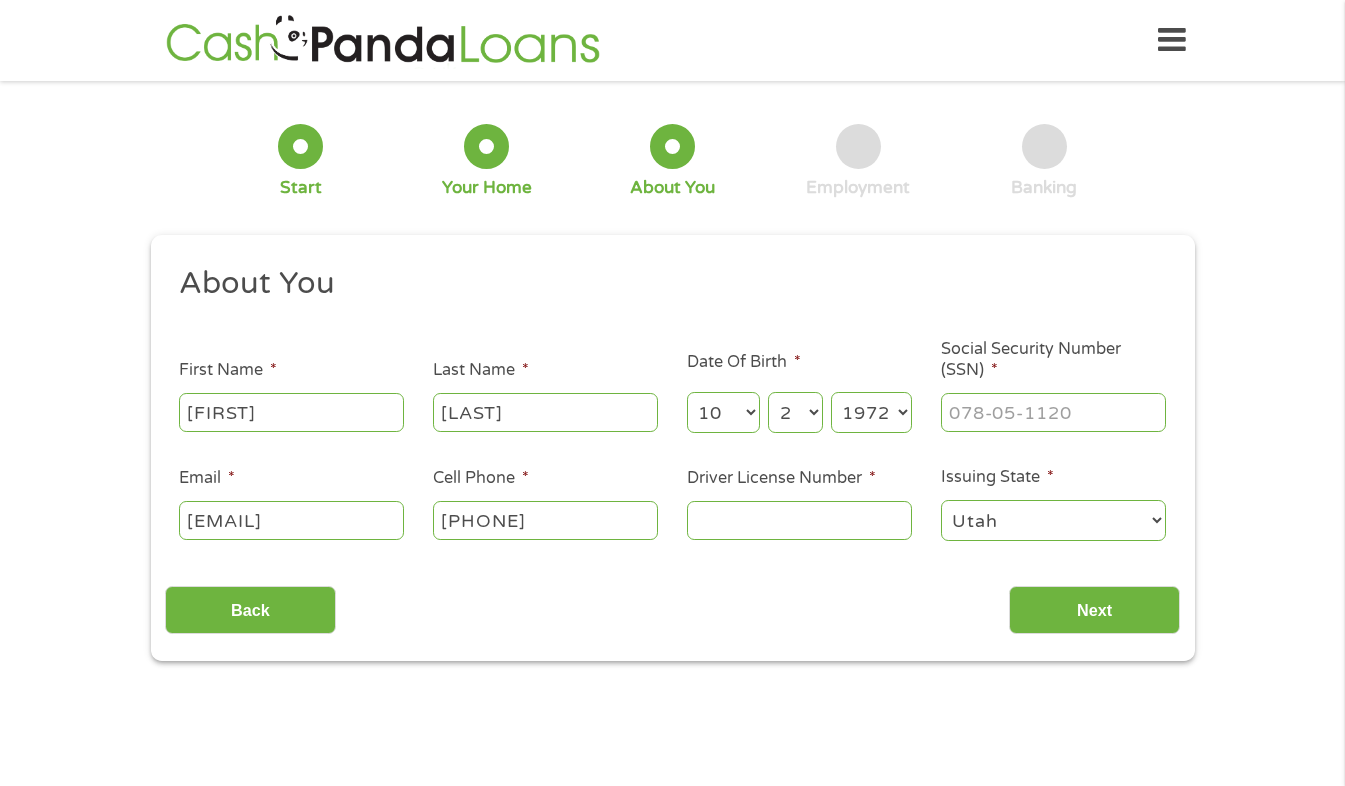 type on "[PHONE]" 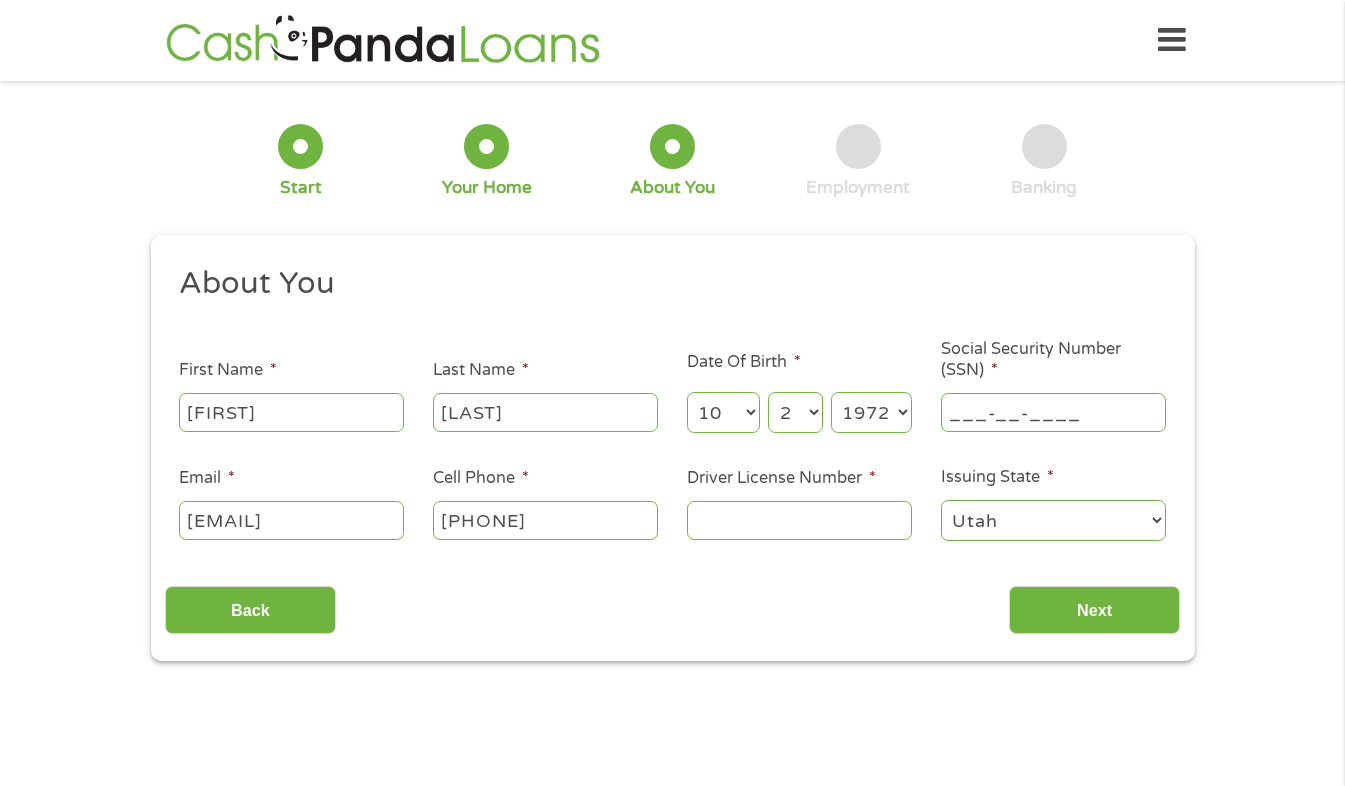 click on "___-__-____" at bounding box center [1053, 412] 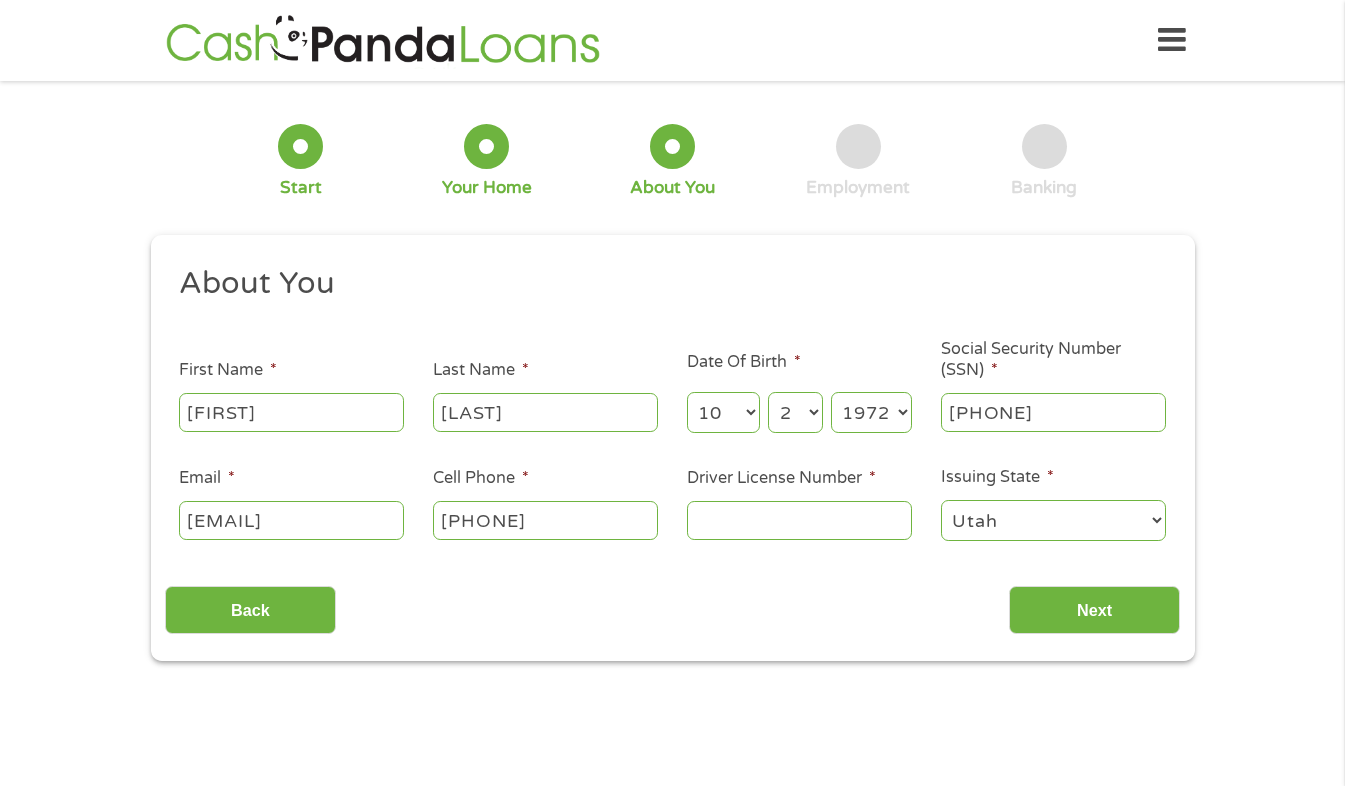type on "[PHONE]" 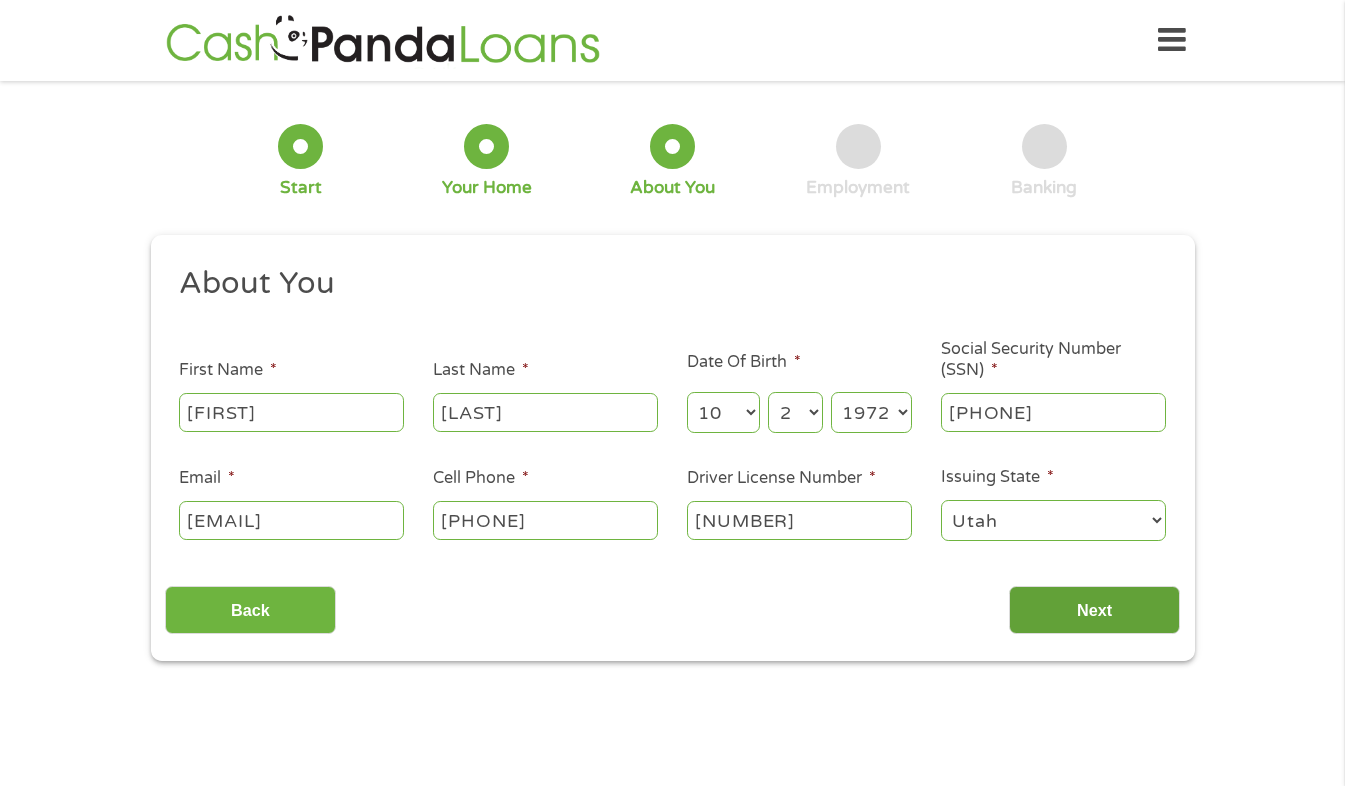 type on "[NUMBER]" 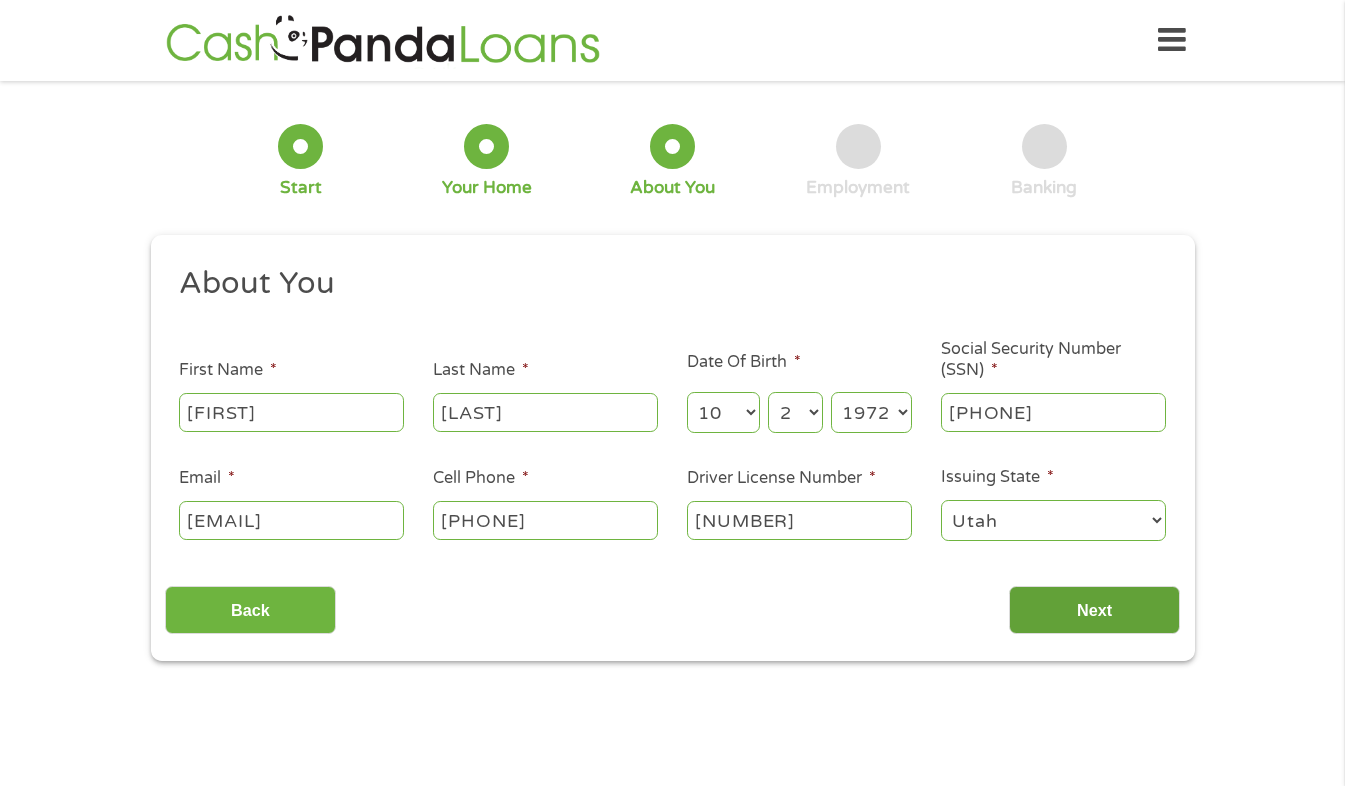 scroll, scrollTop: 8, scrollLeft: 8, axis: both 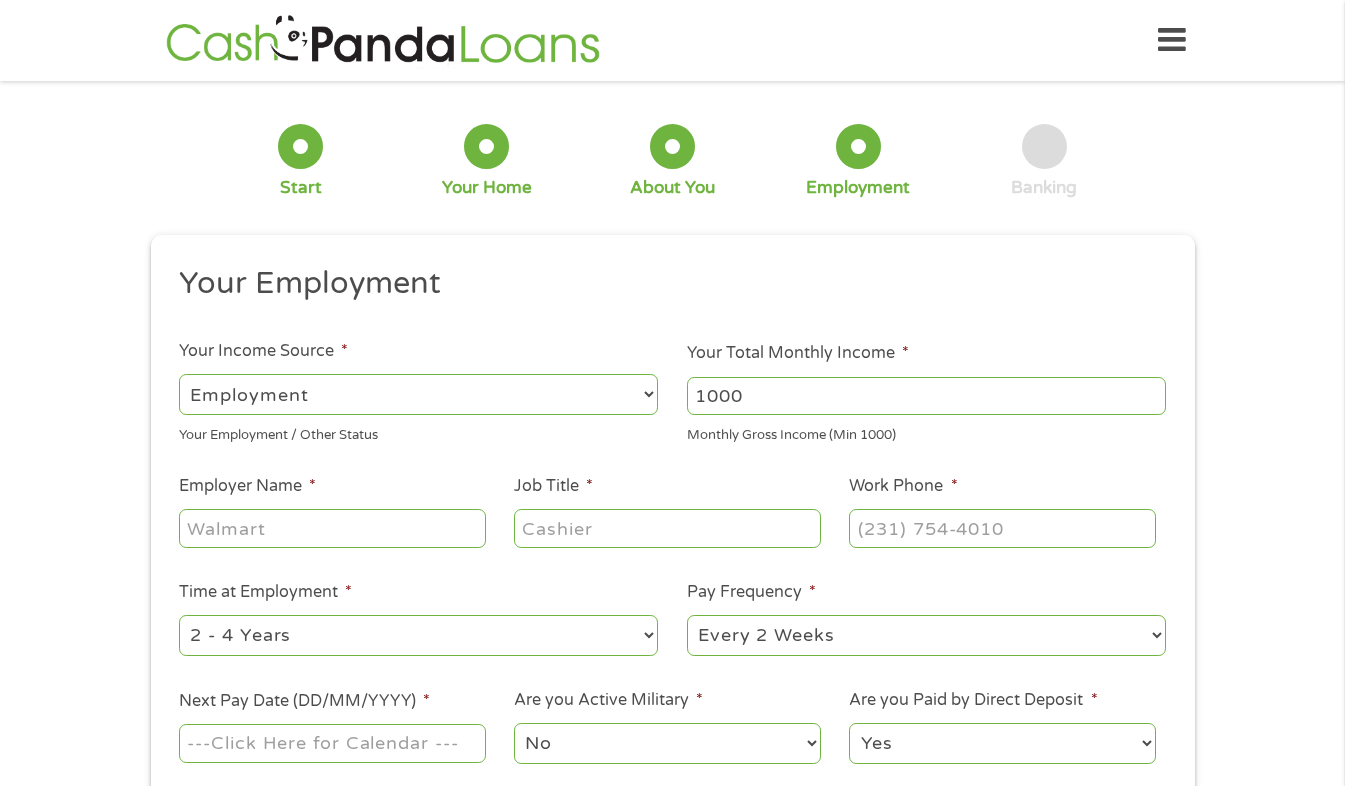 click on "1000" at bounding box center (926, 396) 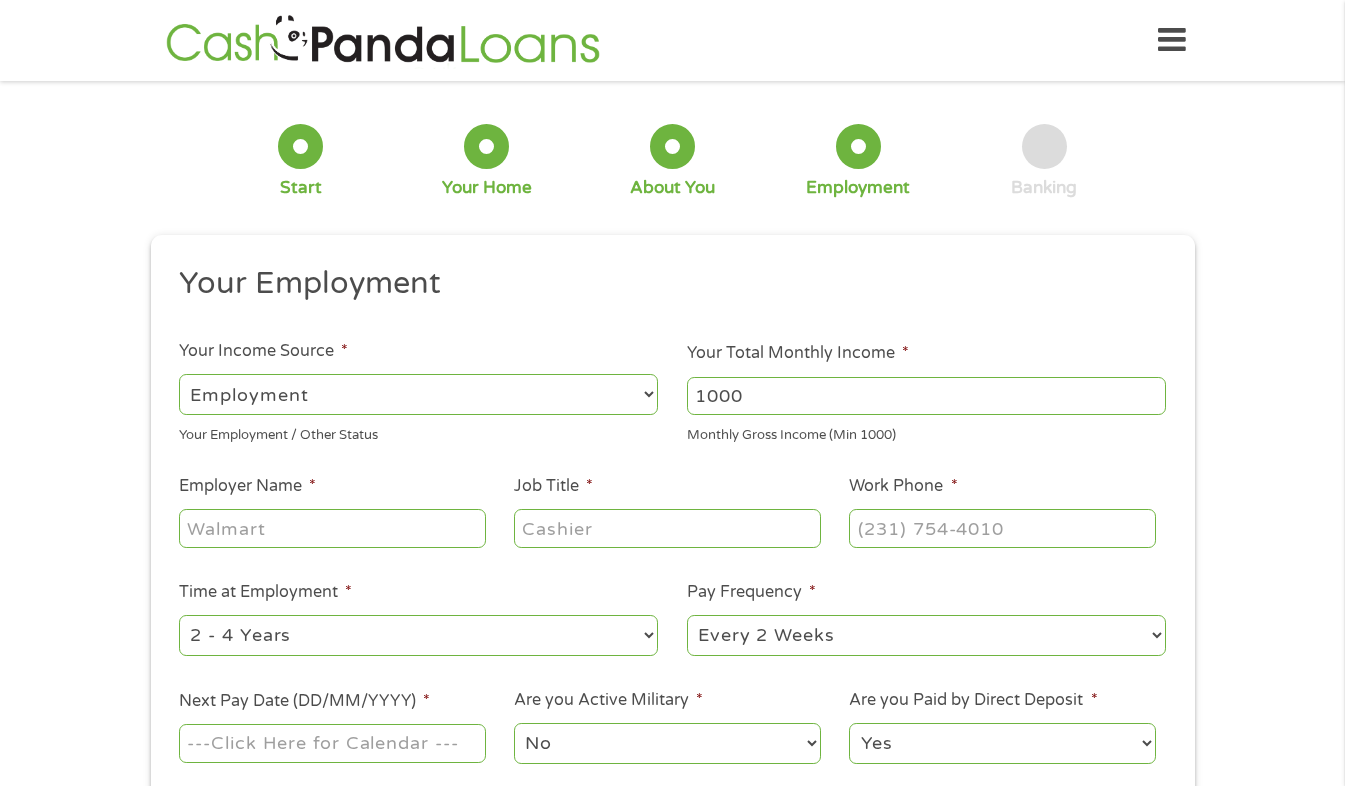 click on "1000" at bounding box center [926, 396] 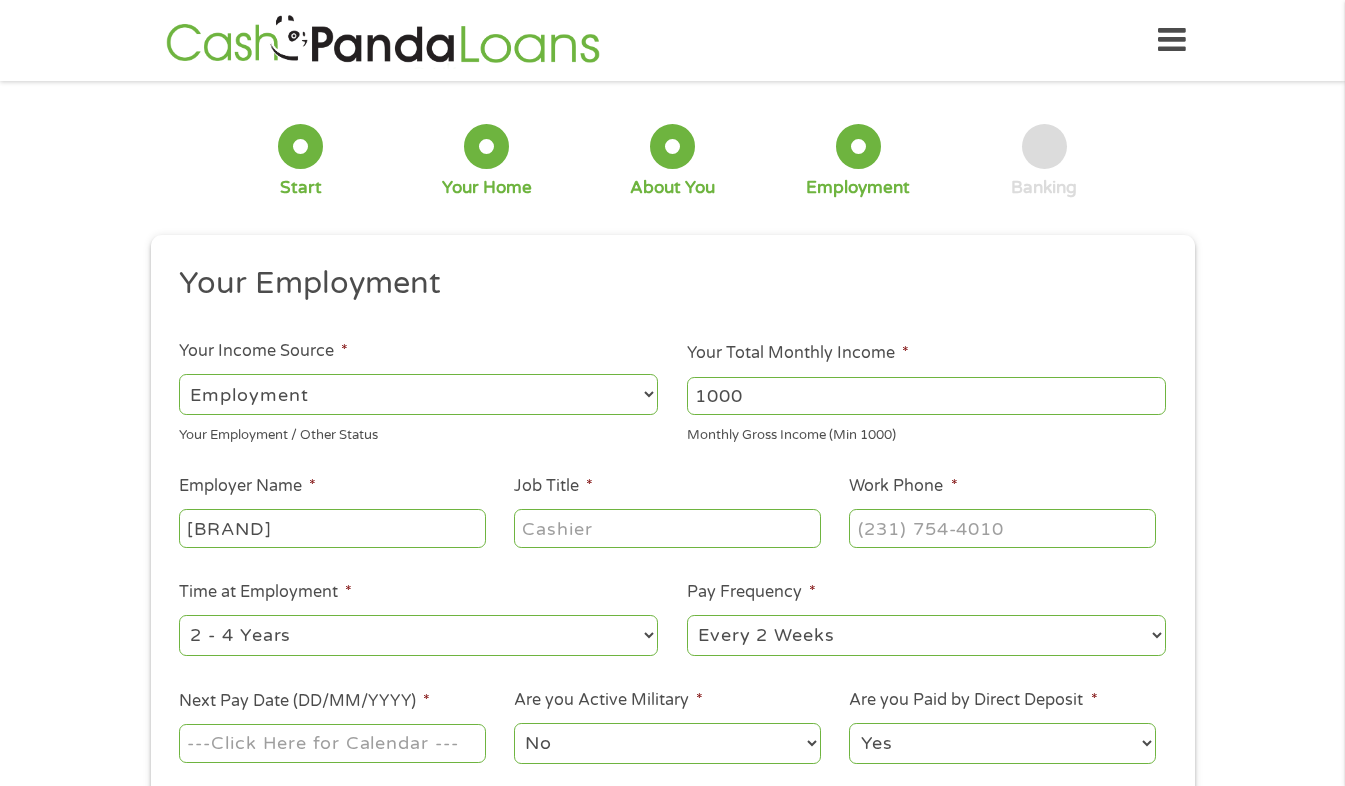 type on "[BRAND]" 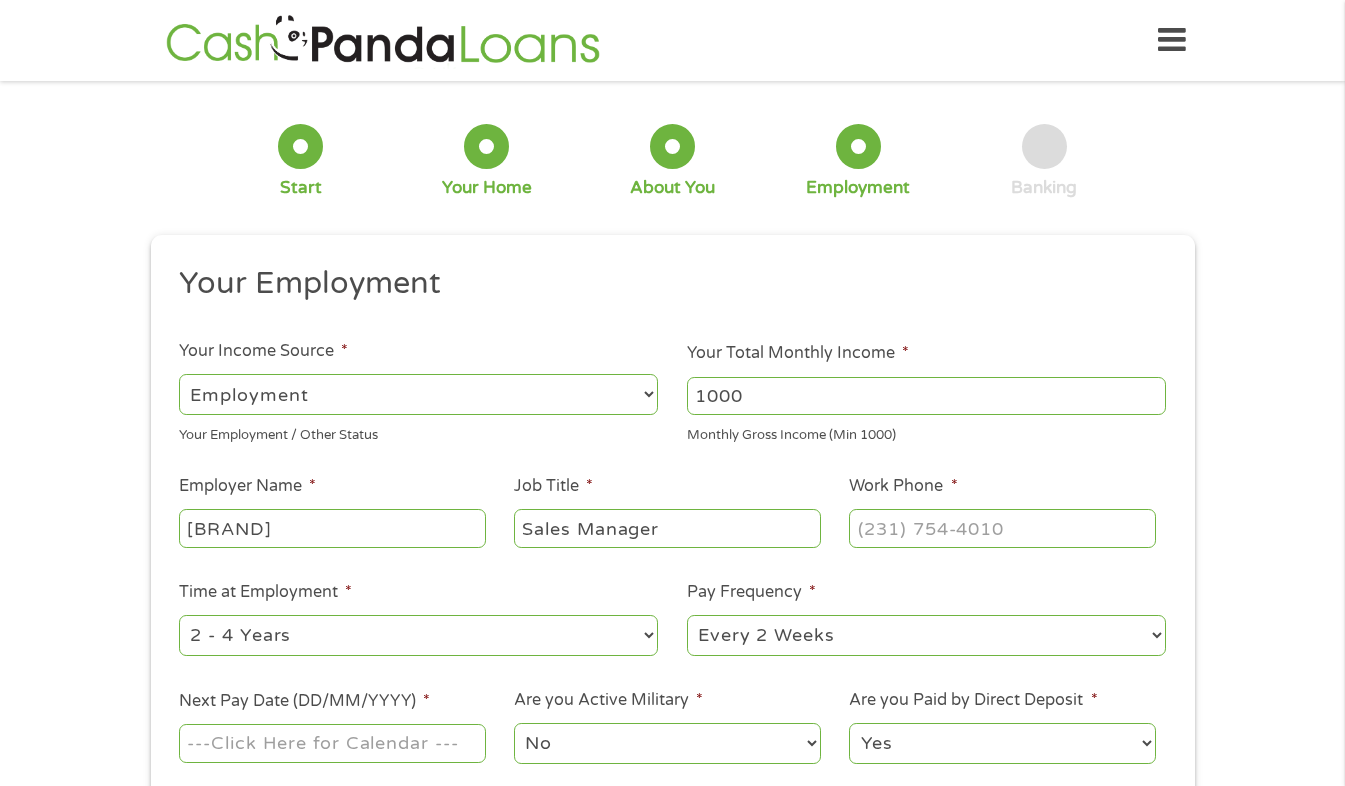 type on "Sales Manager" 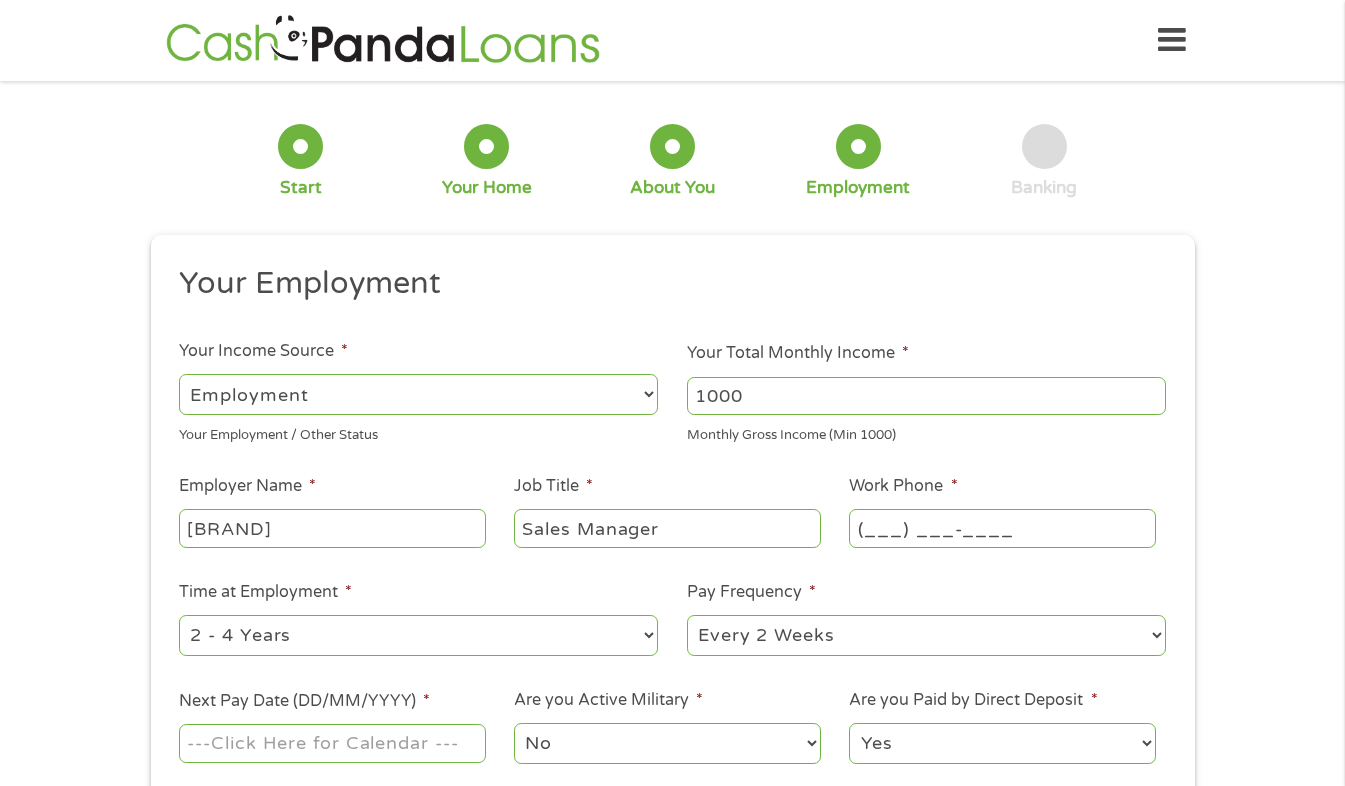 click on "(___) ___-____" at bounding box center (1002, 528) 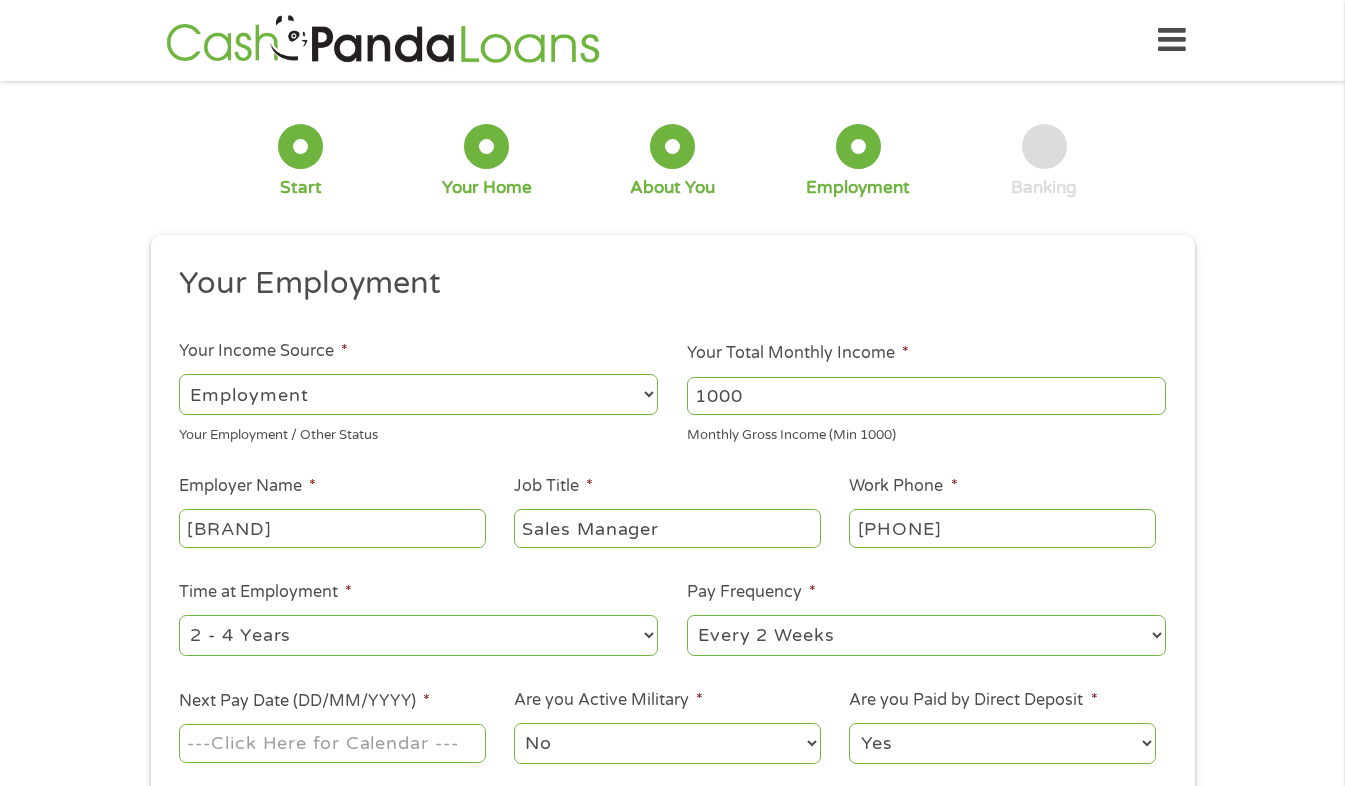 type on "[PHONE]" 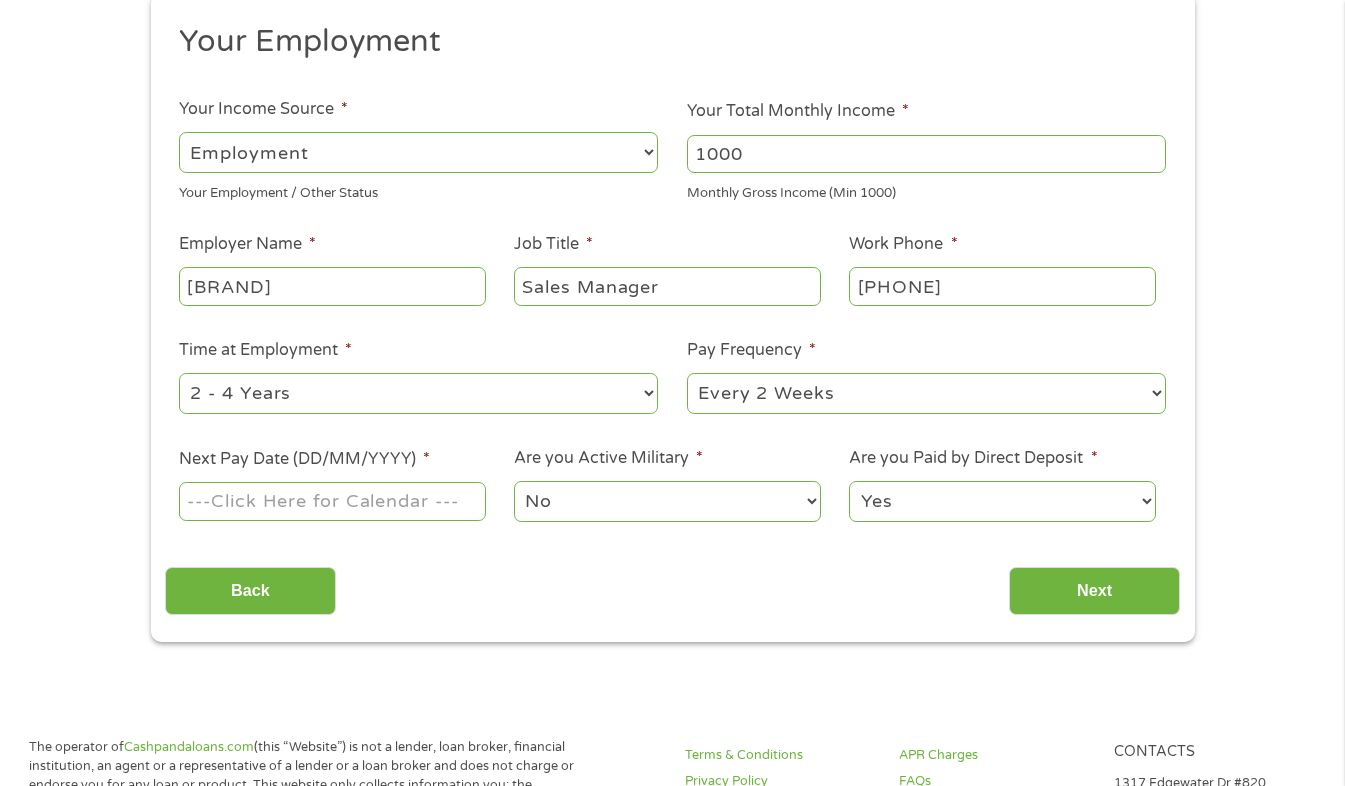 scroll, scrollTop: 245, scrollLeft: 0, axis: vertical 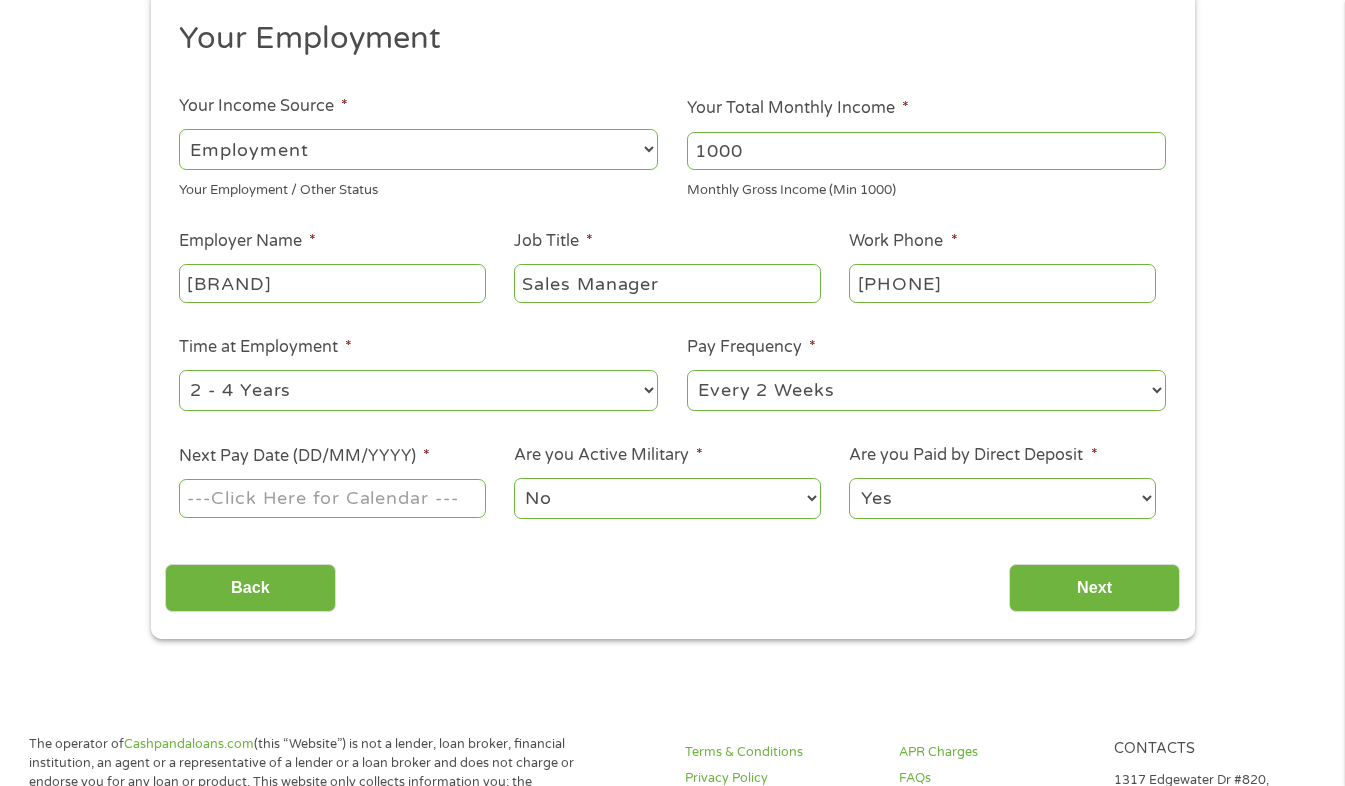click on "Home Get Loan Offer How it works FAQs Blog Cash Loans Quick Loans Online Loans Payday Loans Cash Advances Préstamos Paycheck Loans Near Me Artificial Intelligence Loans Contact Us 1 Start 2 Your Home 3 About You 4 Employment 5 Banking 6
This field is hidden when viewing the form gclid This field is hidden when viewing the form Referrer https://www.cashpandaloans.com/personal-loans/ This field is hidden when viewing the form Source This field is hidden when viewing the form Campaign This field is hidden when viewing the form Medium This field is hidden when viewing the form adgroup This field is hidden when viewing the form creative This field is hidden when viewing the form position This field is hidden when viewing the form keyword This field is hidden when viewing the form matchtype This field is hidden when viewing the form device network" at bounding box center [672, 1015] 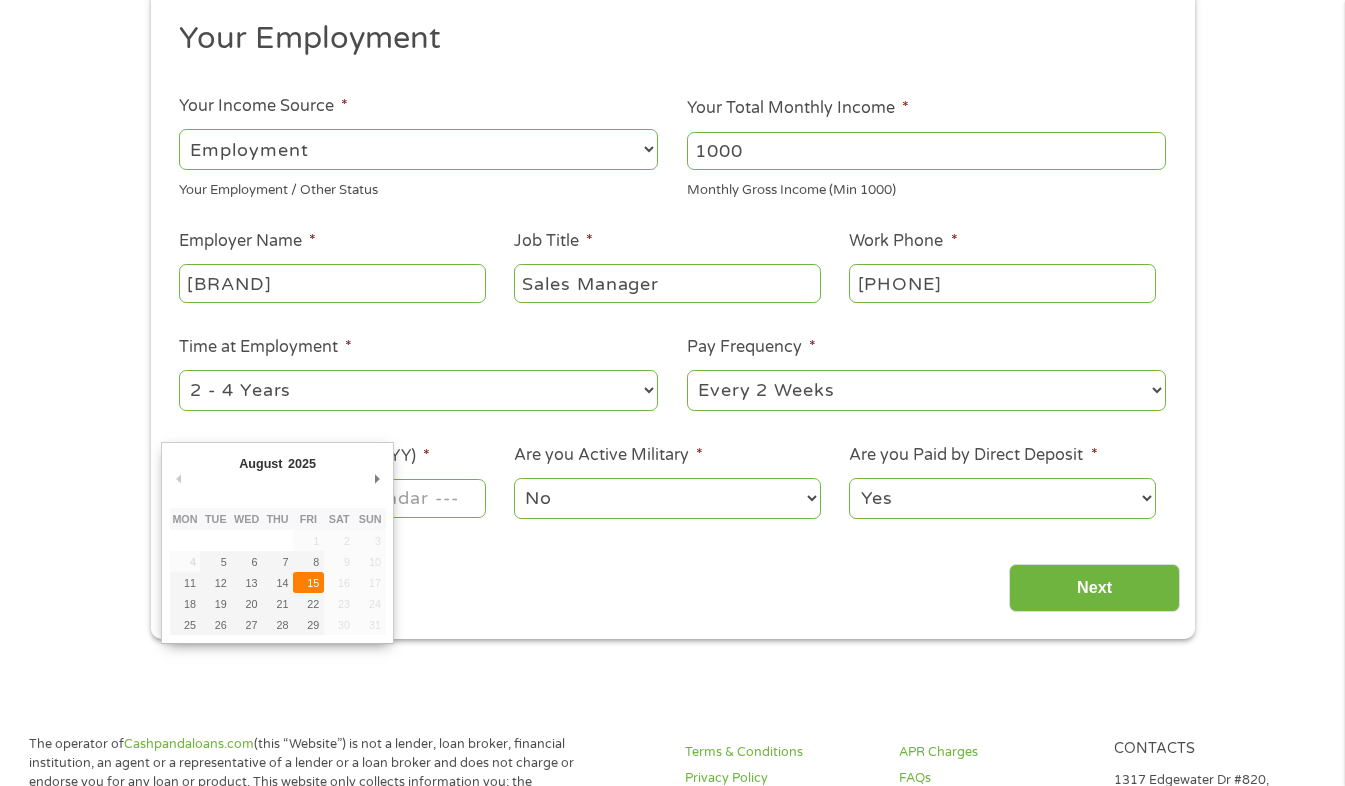 type on "15/08/2025" 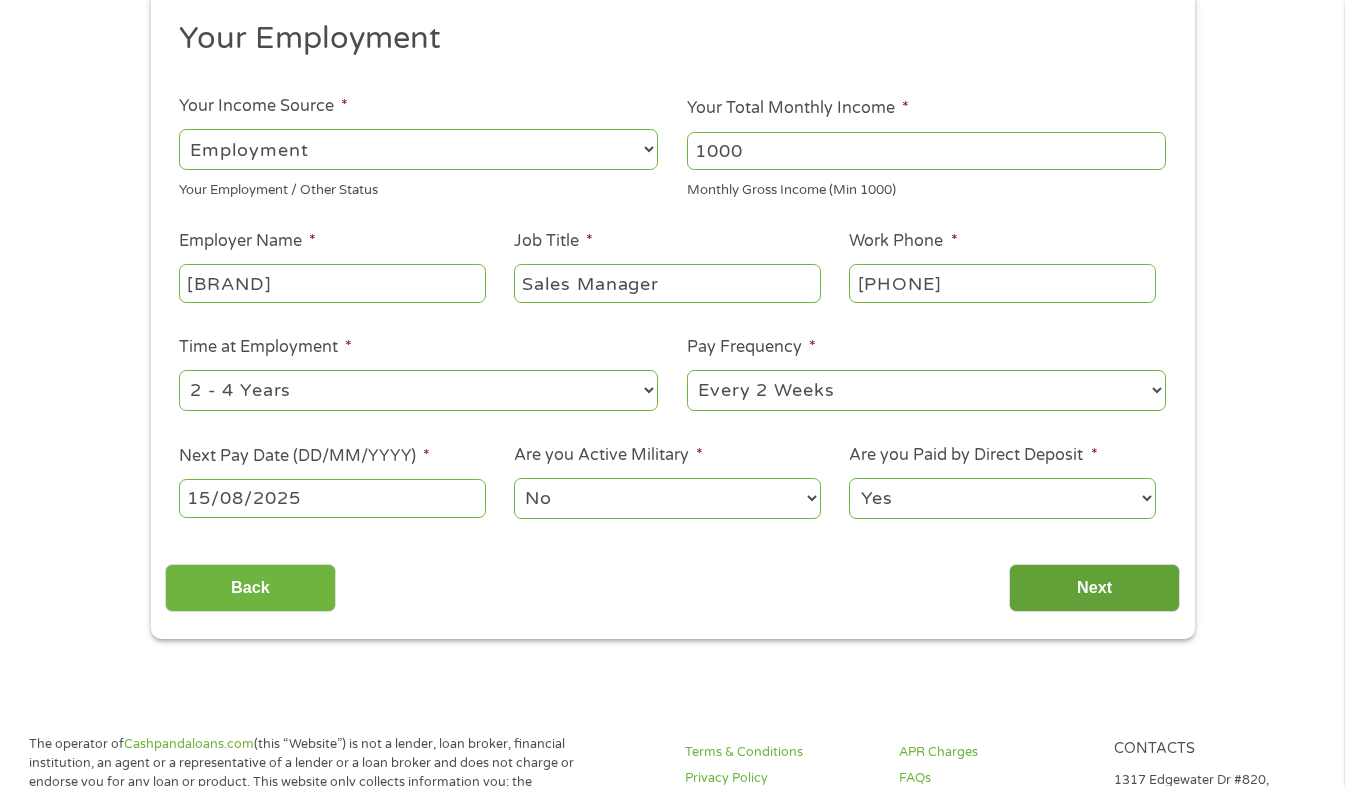 click on "Next" at bounding box center (1094, 588) 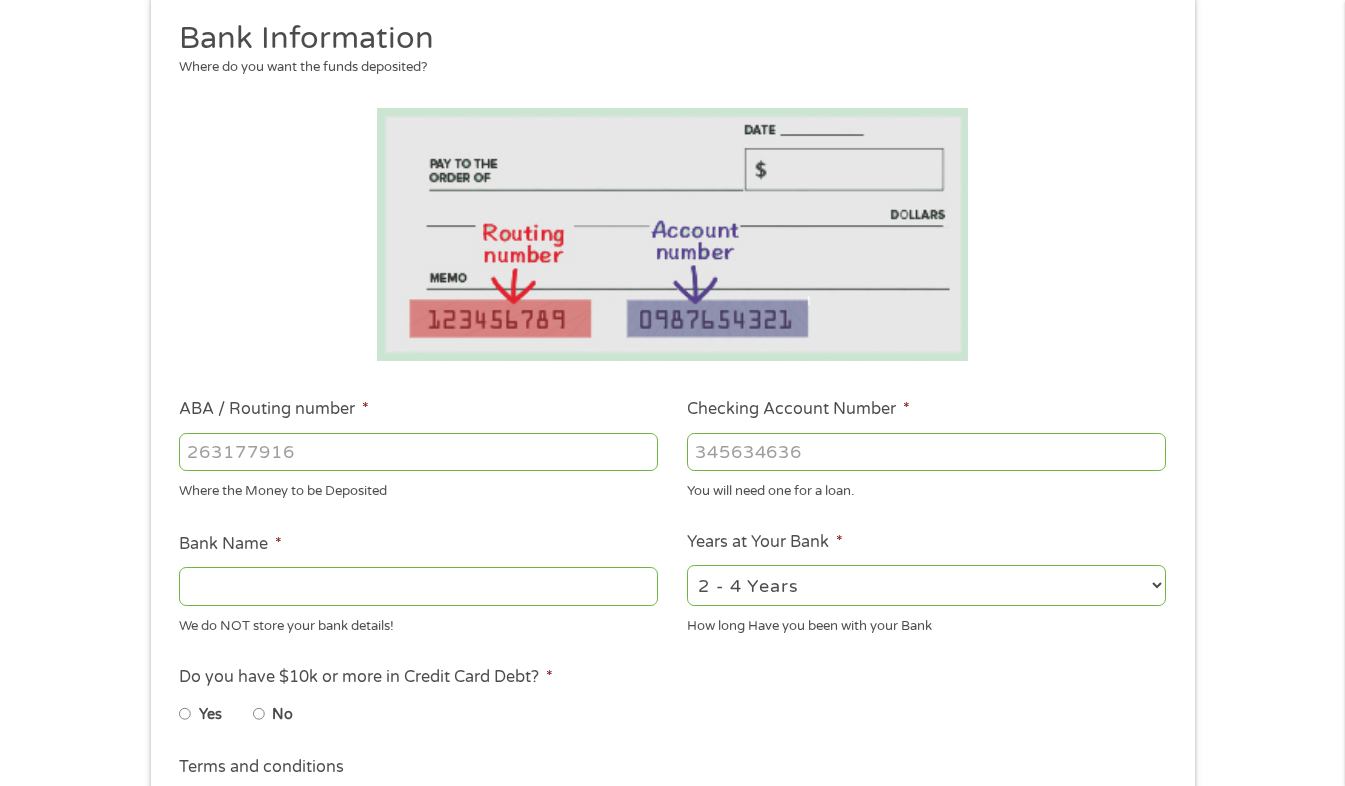 scroll, scrollTop: 194, scrollLeft: 0, axis: vertical 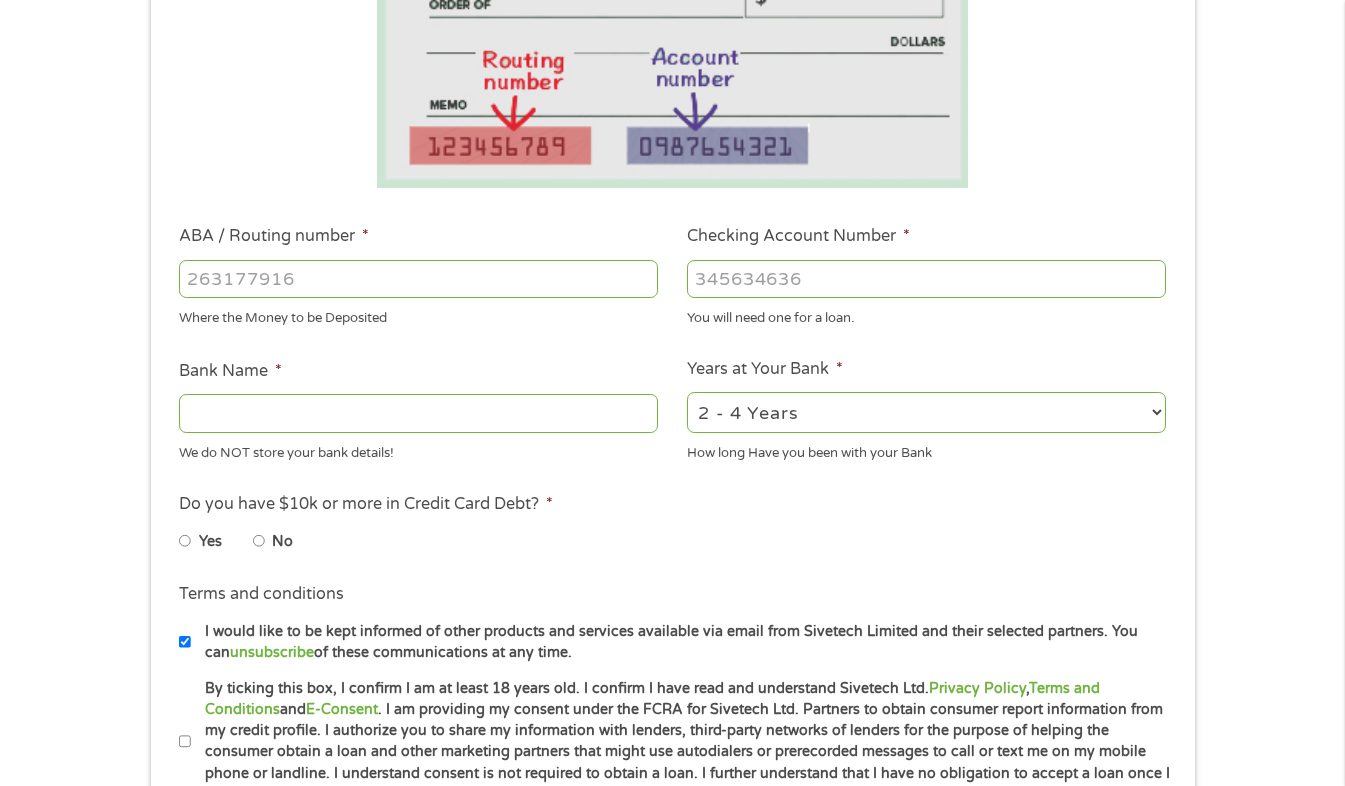click on "ABA / Routing number *" at bounding box center (418, 279) 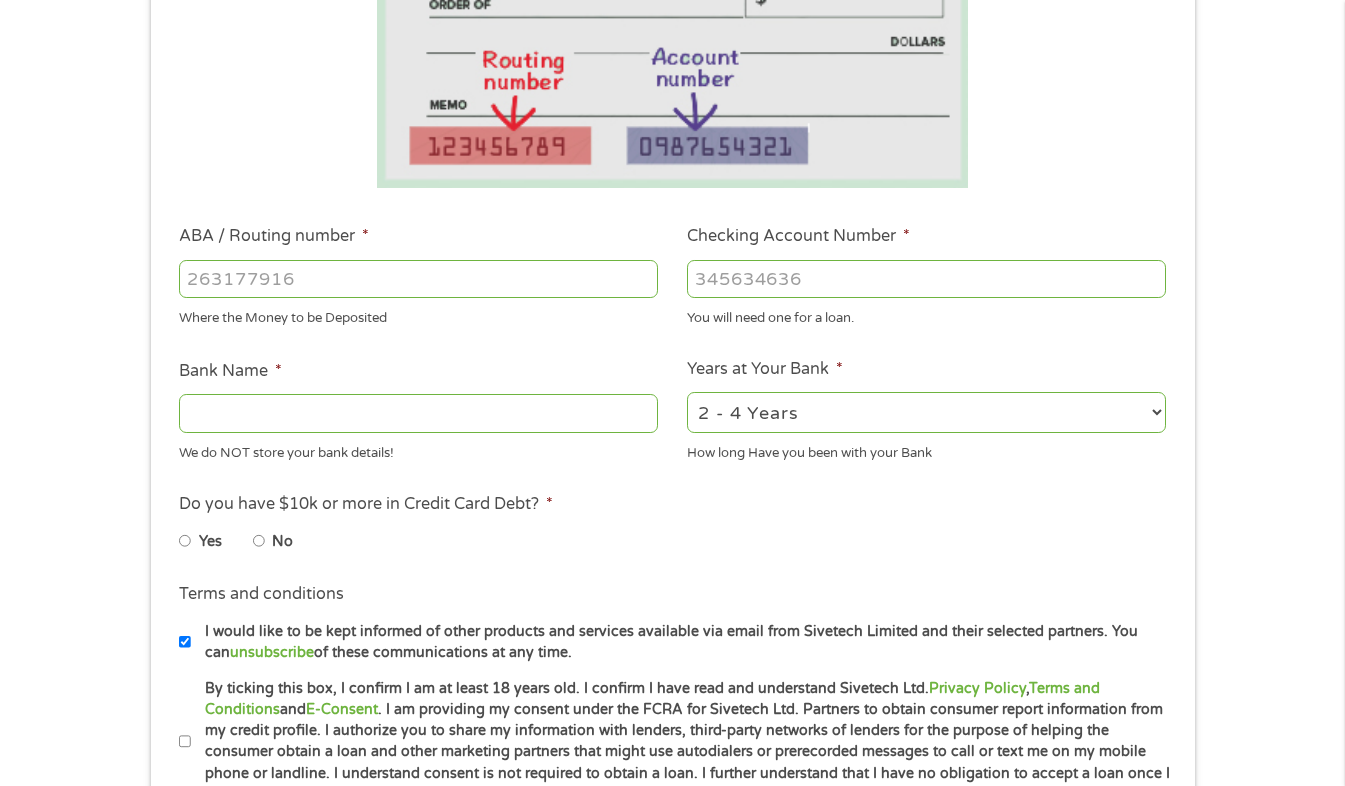 type on "[NUMBER]" 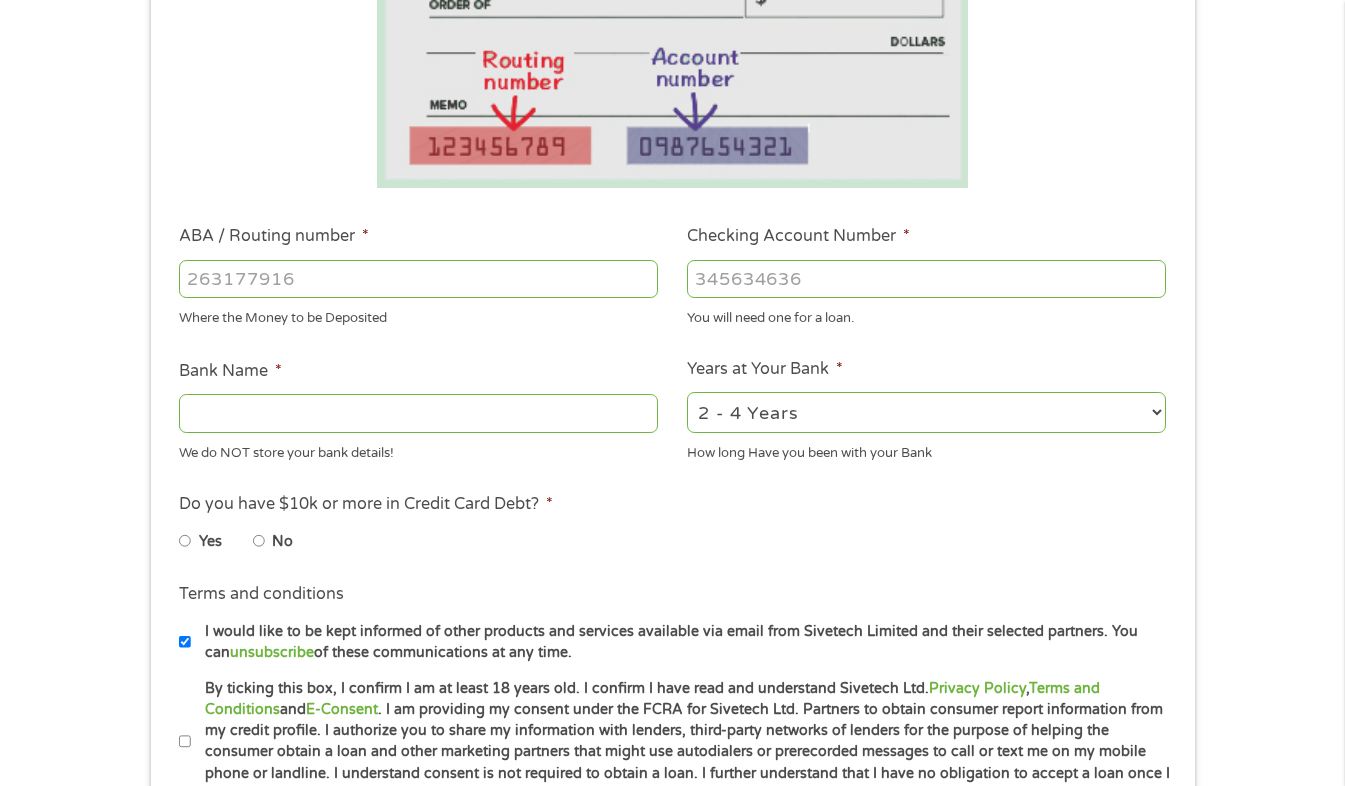 type on "CAPITAL ONE NA" 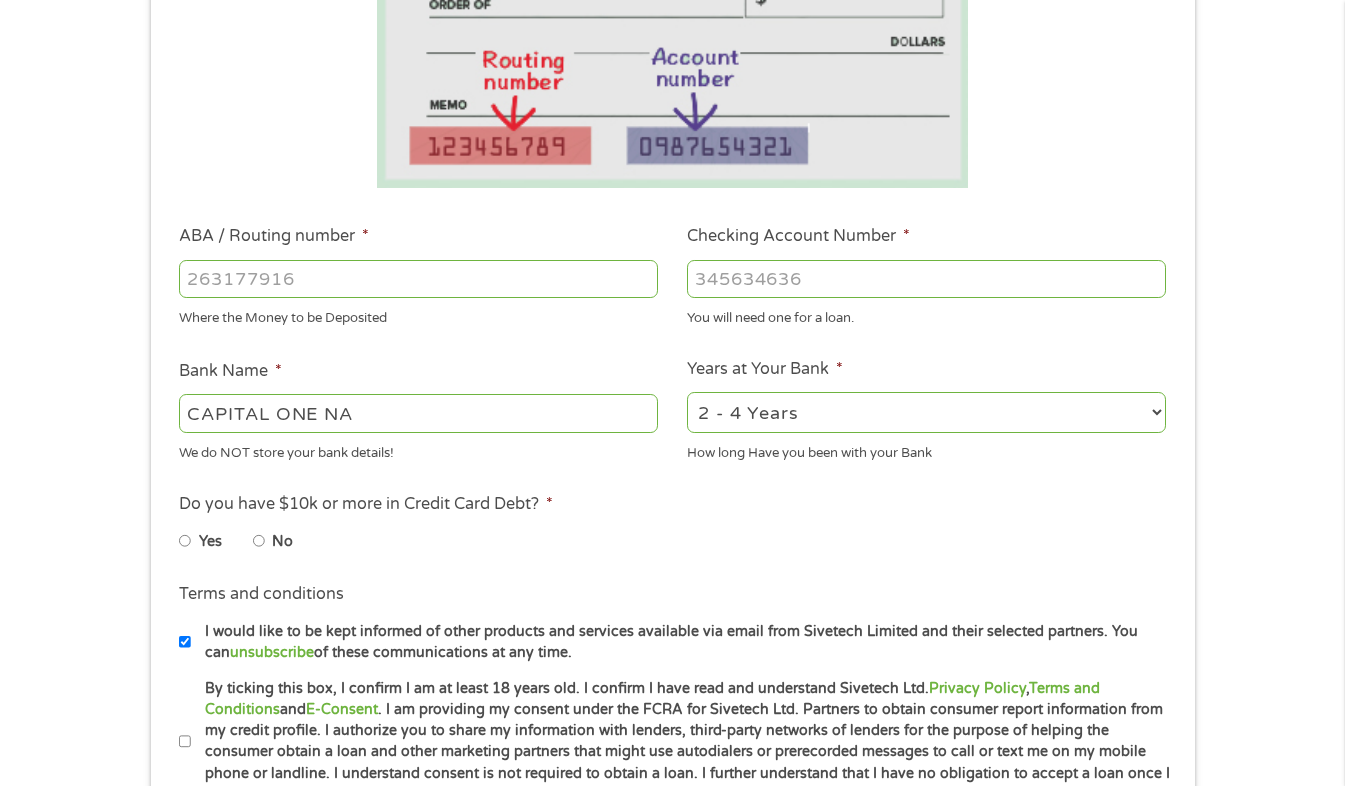 type on "[NUMBER]" 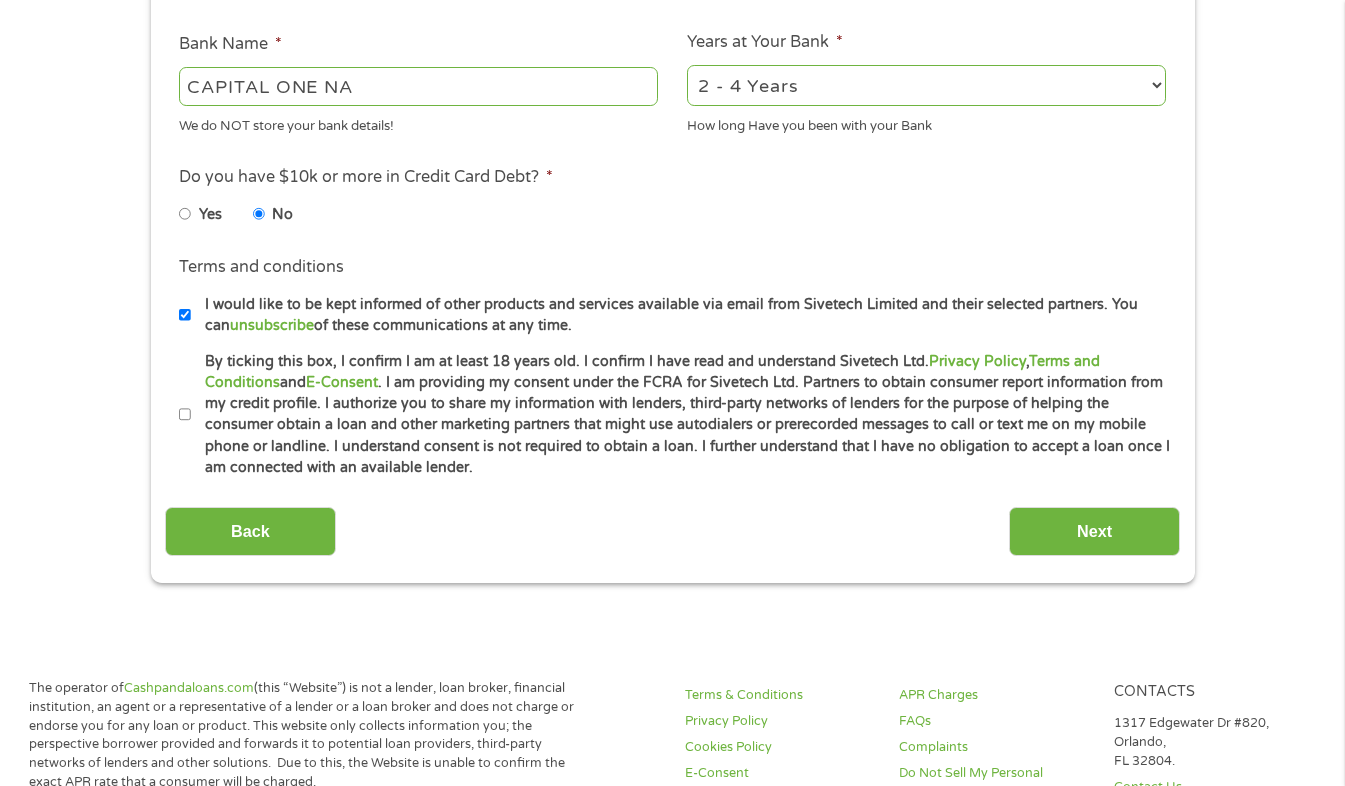 scroll, scrollTop: 747, scrollLeft: 0, axis: vertical 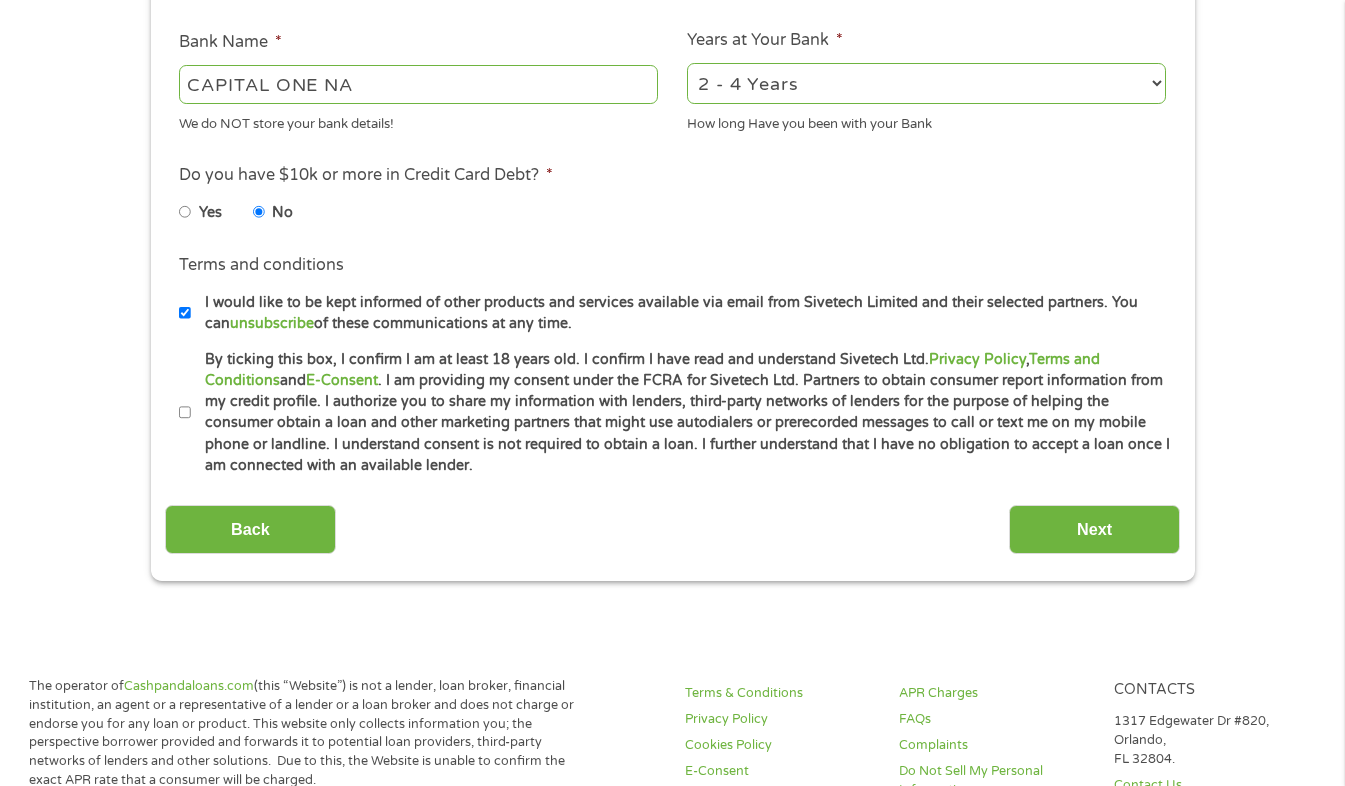 click on "By ticking this box, I confirm I am at least 18 years old. I confirm I have read and understand Sivetech Ltd.  Privacy Policy ,  Terms and Conditions  and  E-Consent . I am providing my consent under the FCRA for Sivetech Ltd. Partners to obtain consumer report information from my credit profile. I authorize you to share my information with lenders, third-party networks of lenders for the purpose of helping the consumer obtain a loan and other marketing partners that might use autodialers or prerecorded messages to call or text me on my mobile phone or landline. I understand consent is not required to obtain a loan. I further understand that I have no obligation to accept a loan once I am connected with an available lender." at bounding box center (185, 413) 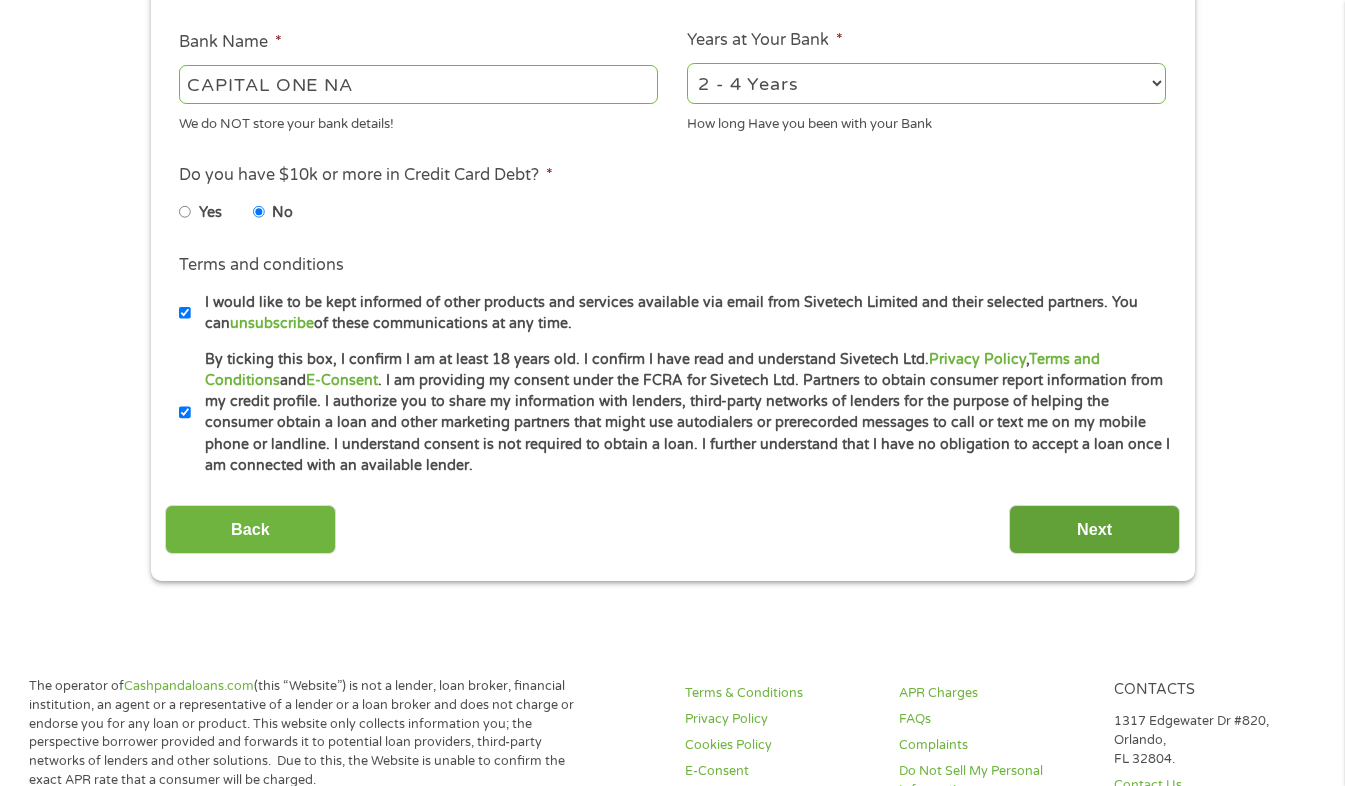click on "Next" at bounding box center [1094, 529] 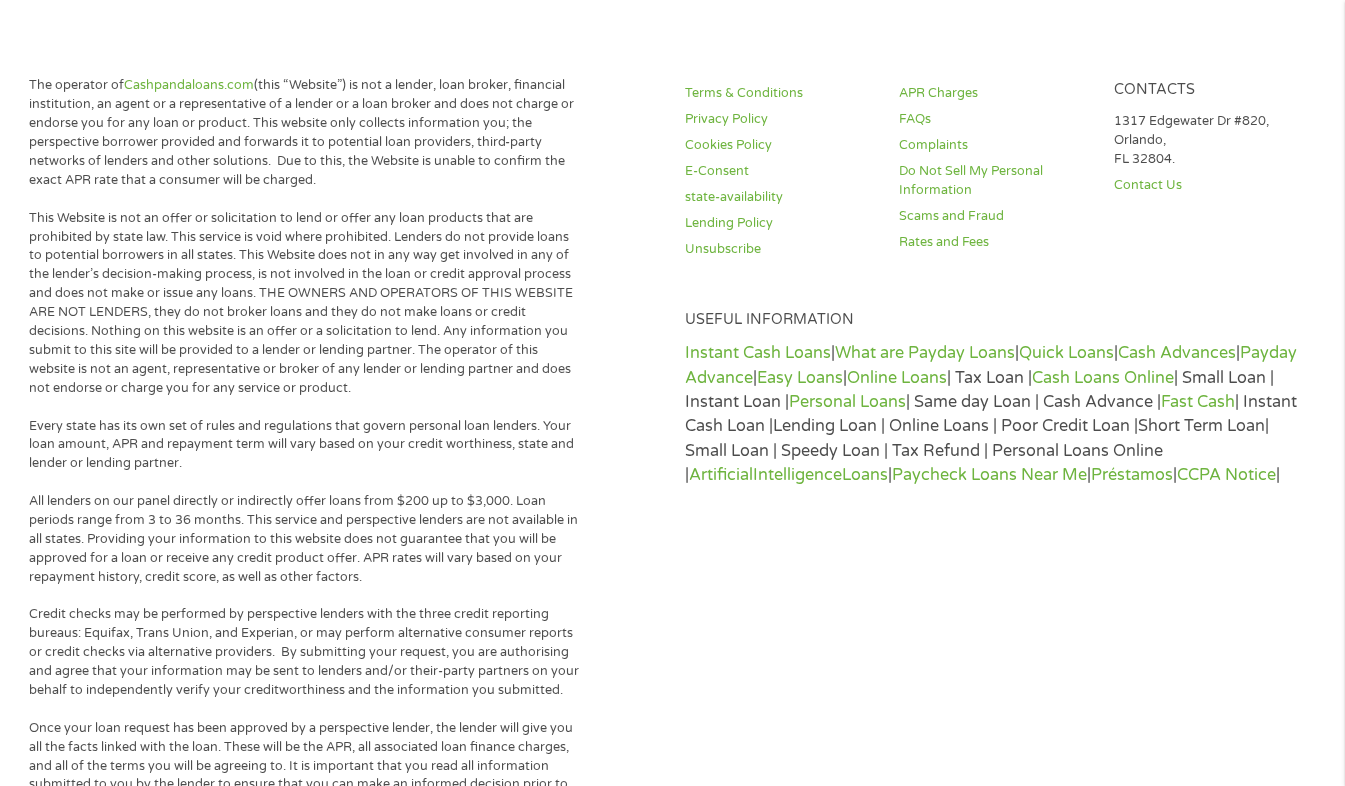 scroll, scrollTop: 8, scrollLeft: 8, axis: both 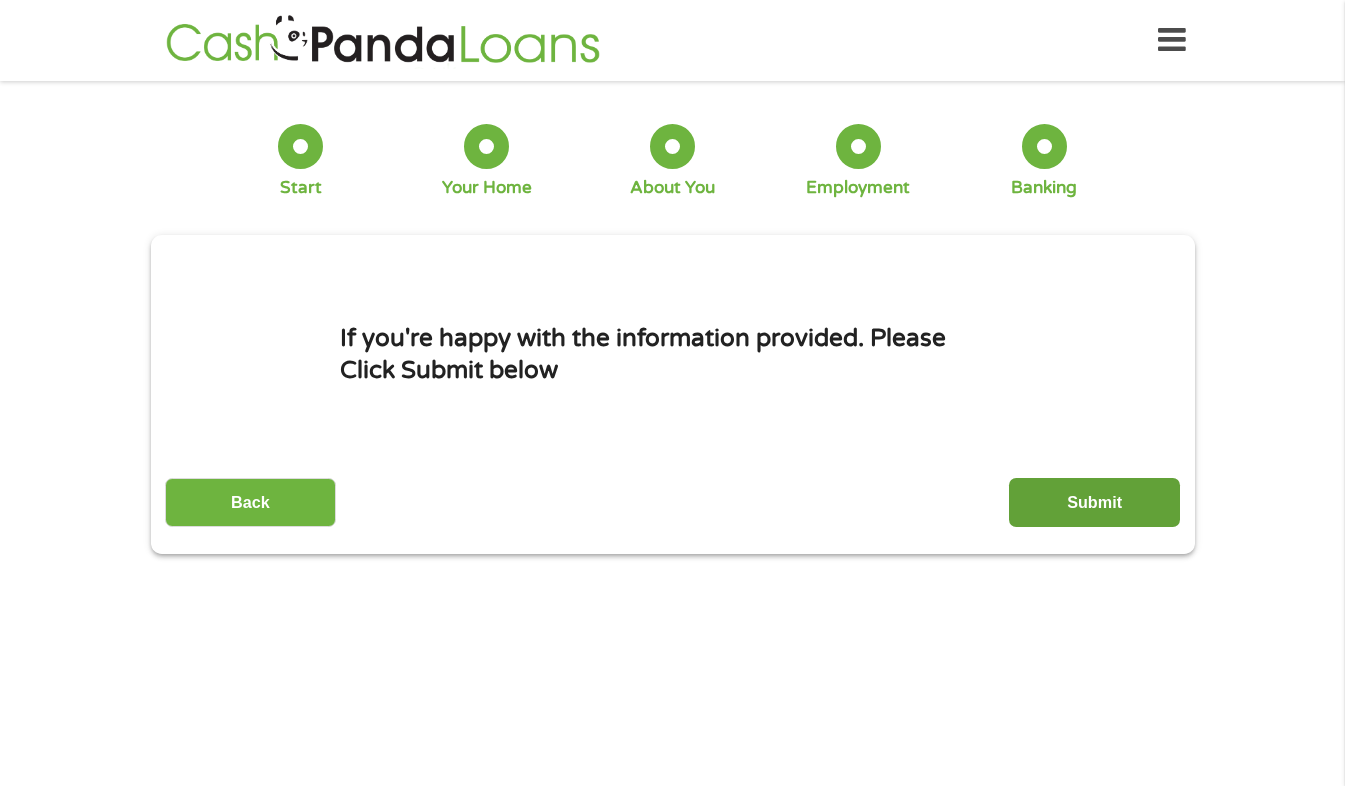 click on "Submit" at bounding box center [1094, 502] 